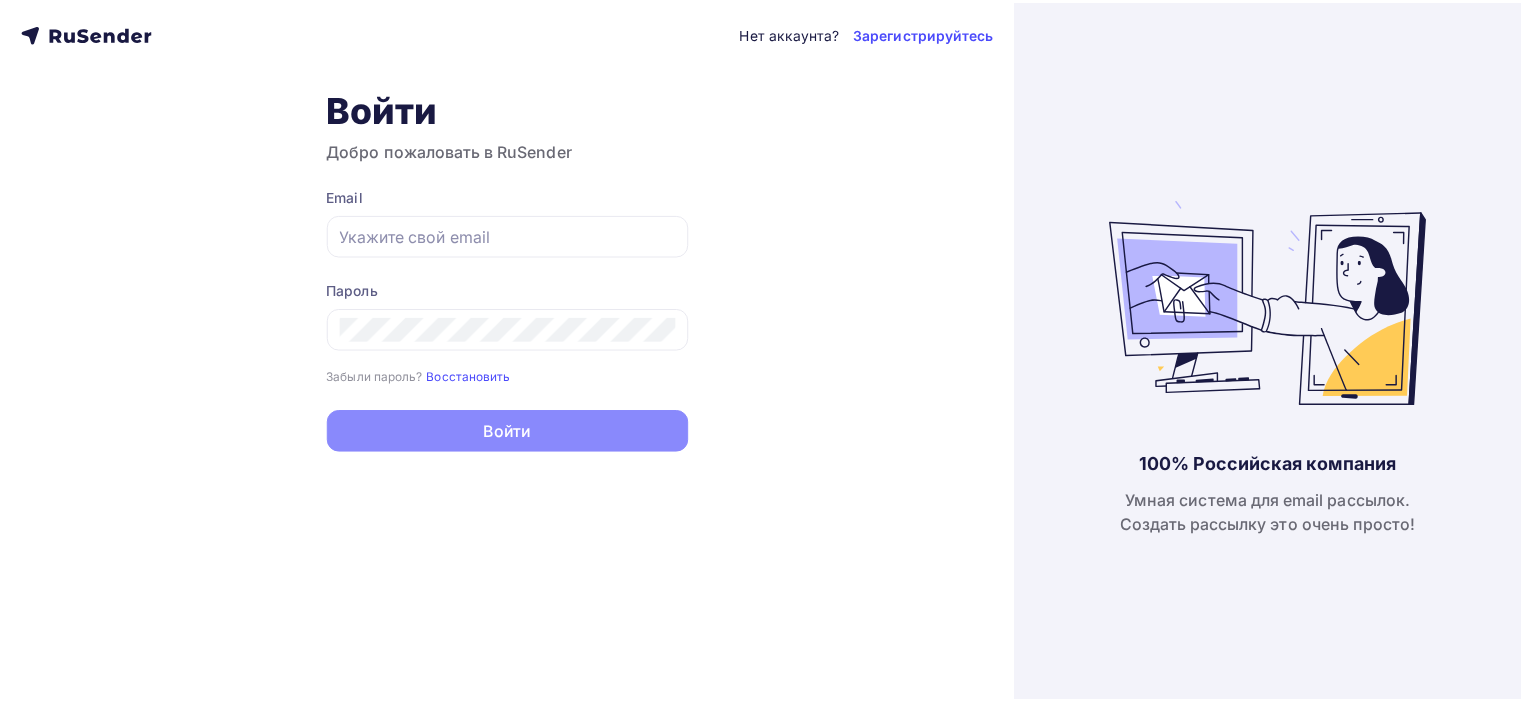 scroll, scrollTop: 0, scrollLeft: 0, axis: both 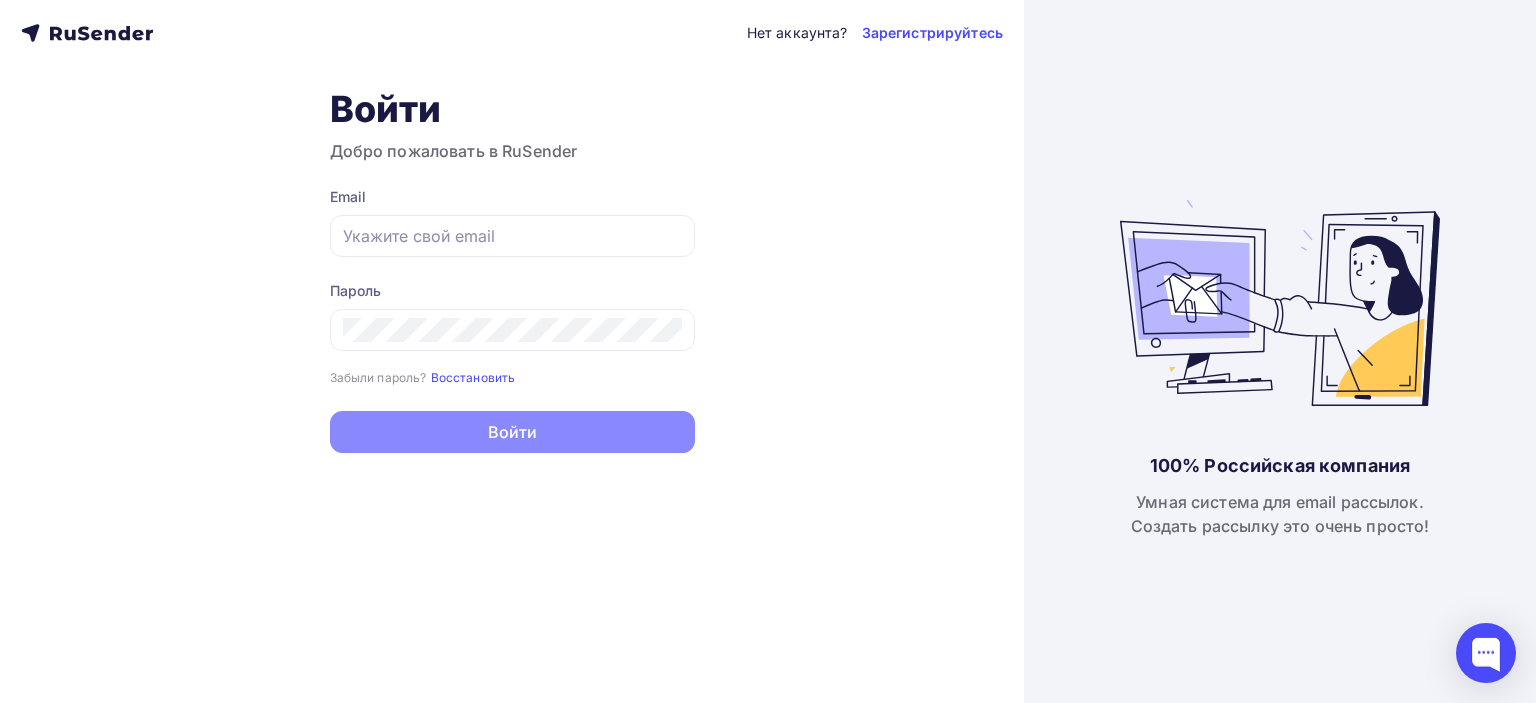 type on "[EMAIL_ADDRESS][DOMAIN_NAME]" 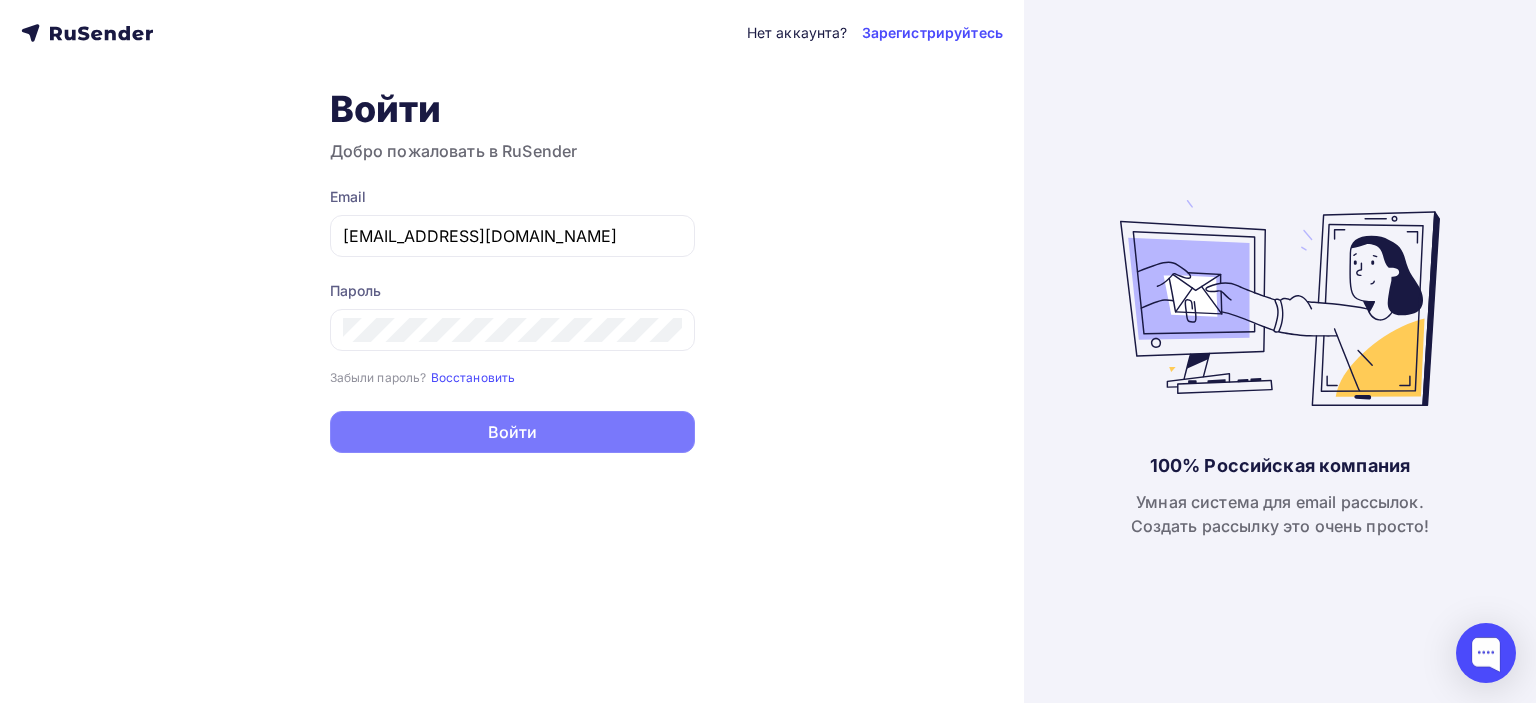 click on "Войти" at bounding box center [512, 432] 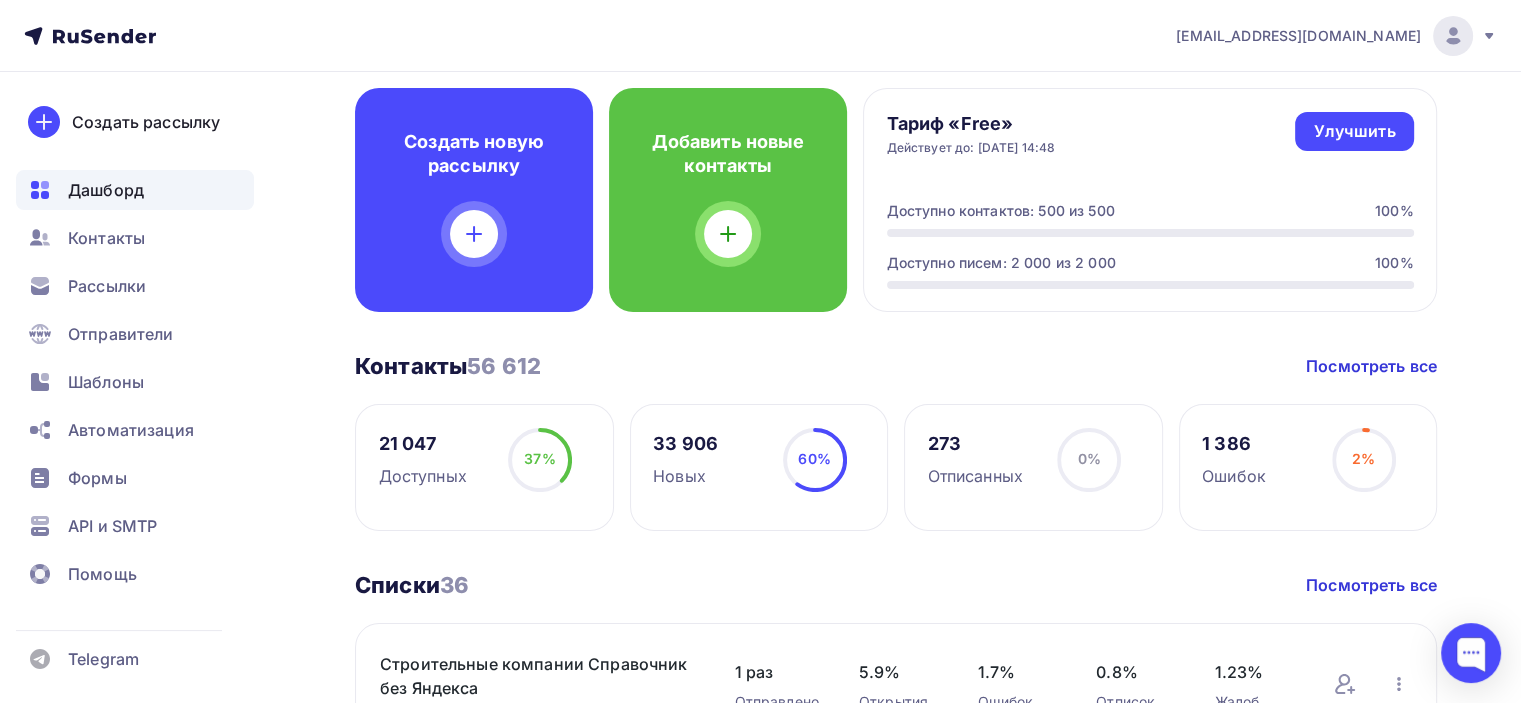 scroll, scrollTop: 0, scrollLeft: 0, axis: both 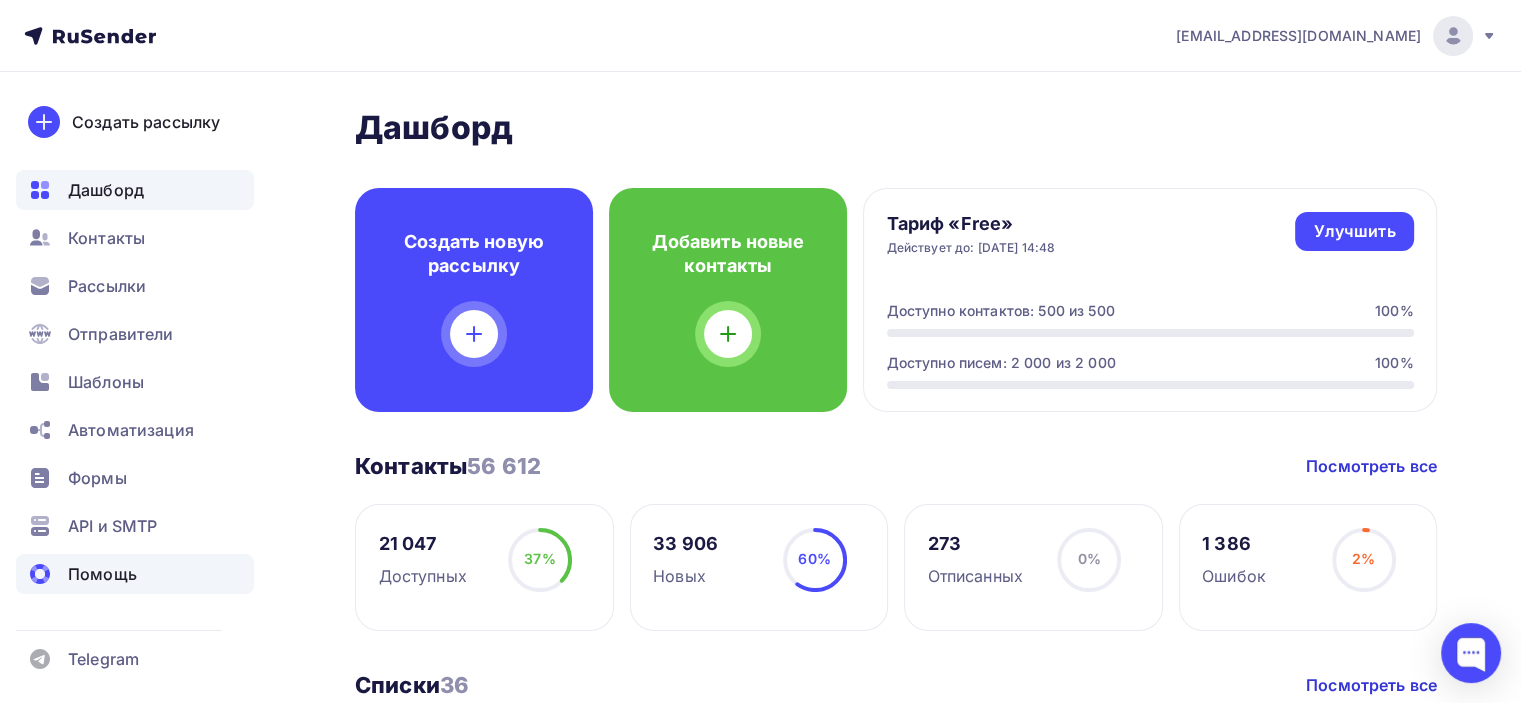 click on "Помощь" at bounding box center (102, 574) 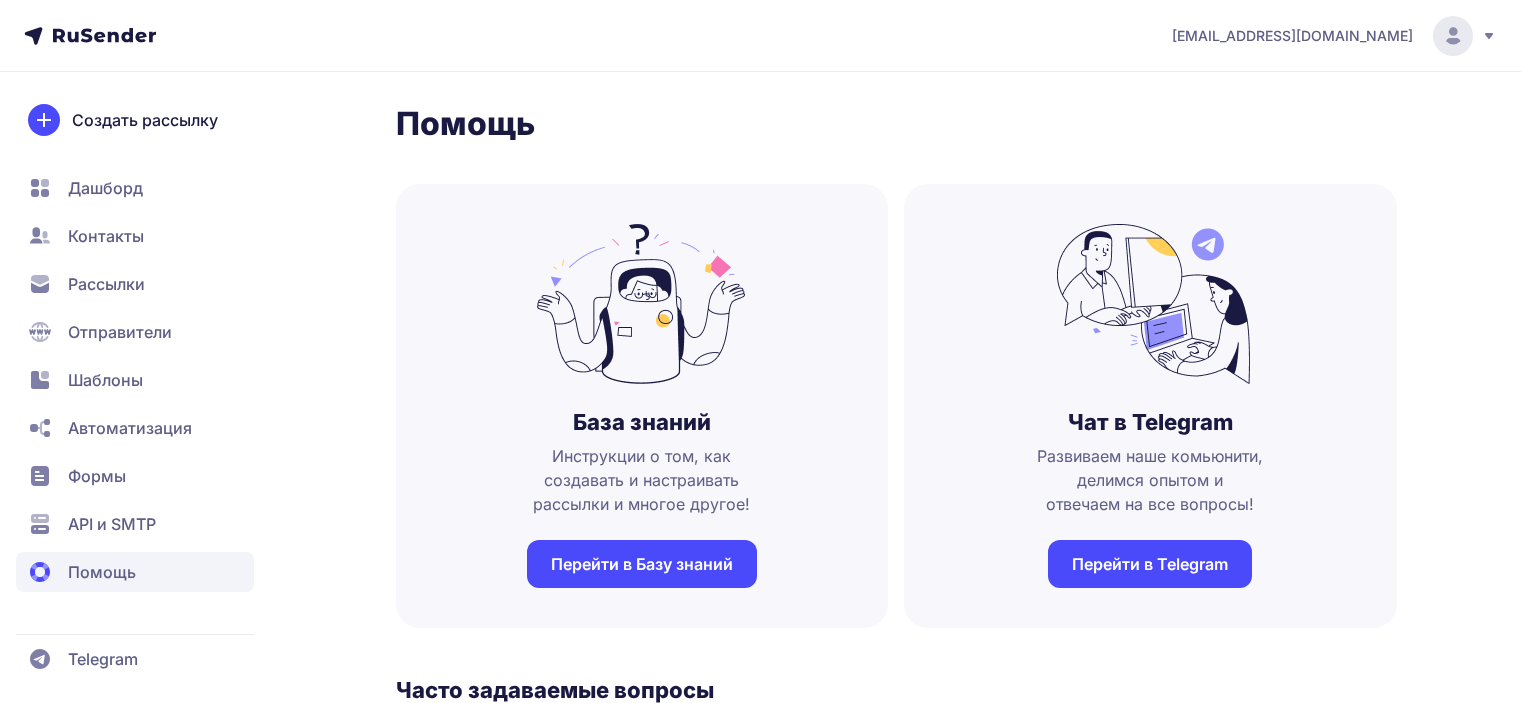 scroll, scrollTop: 0, scrollLeft: 0, axis: both 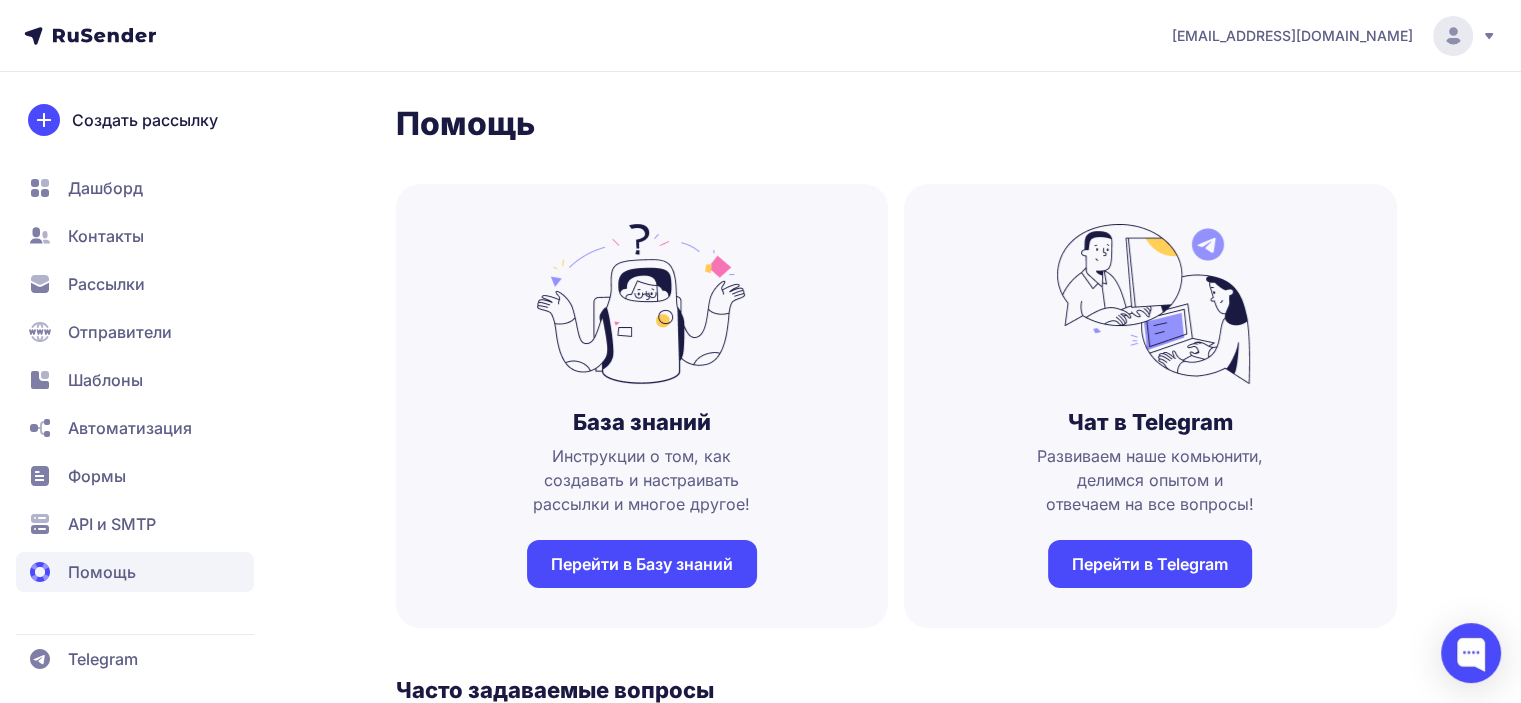 click at bounding box center [90, 36] 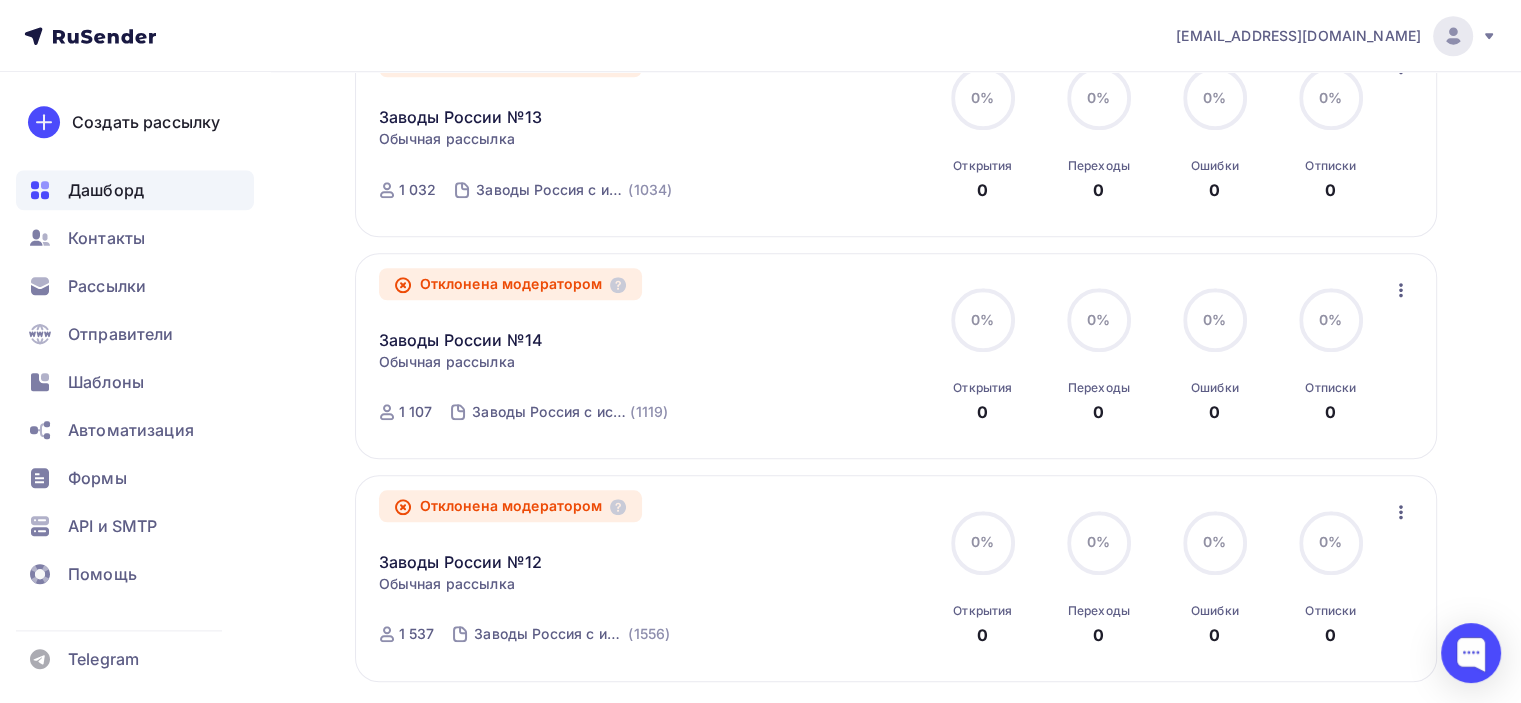 scroll, scrollTop: 1884, scrollLeft: 0, axis: vertical 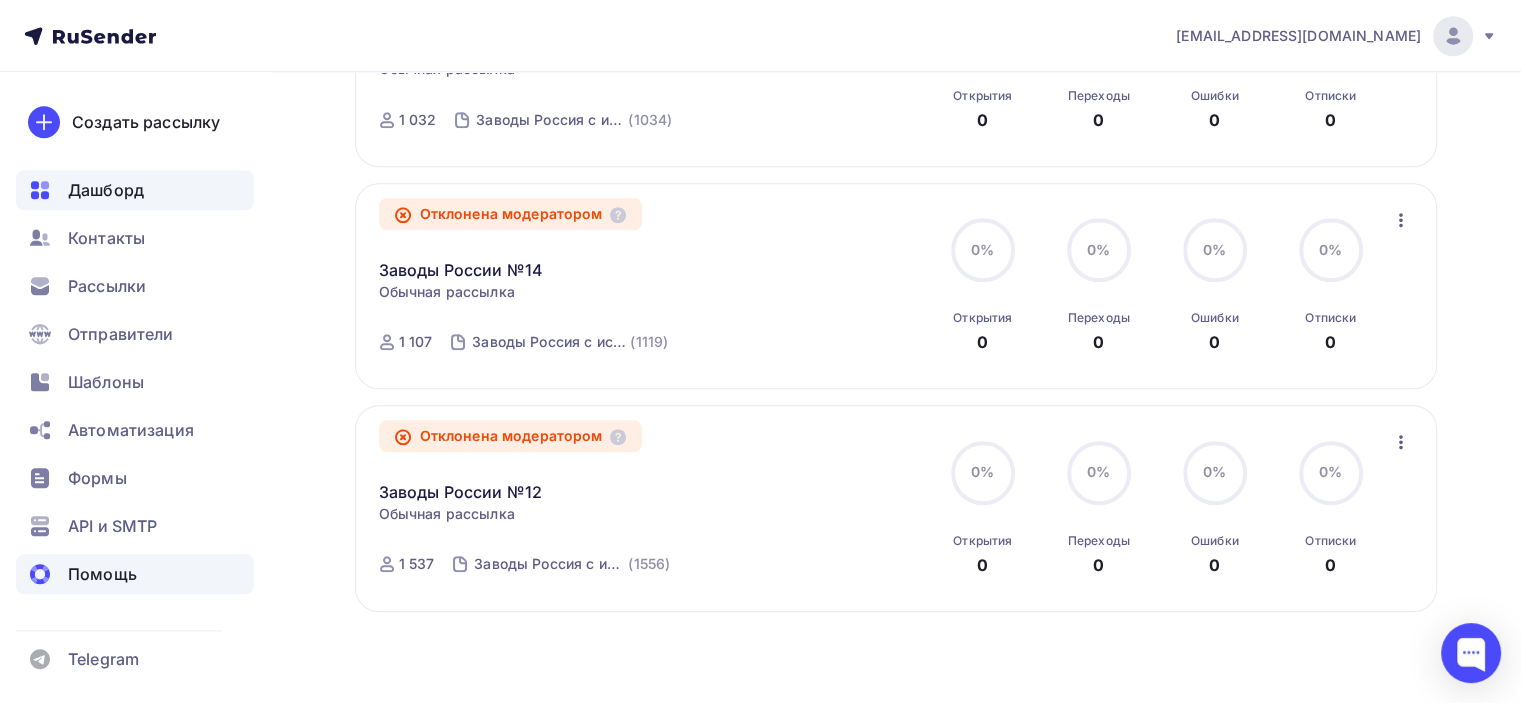 click on "Помощь" at bounding box center (102, 574) 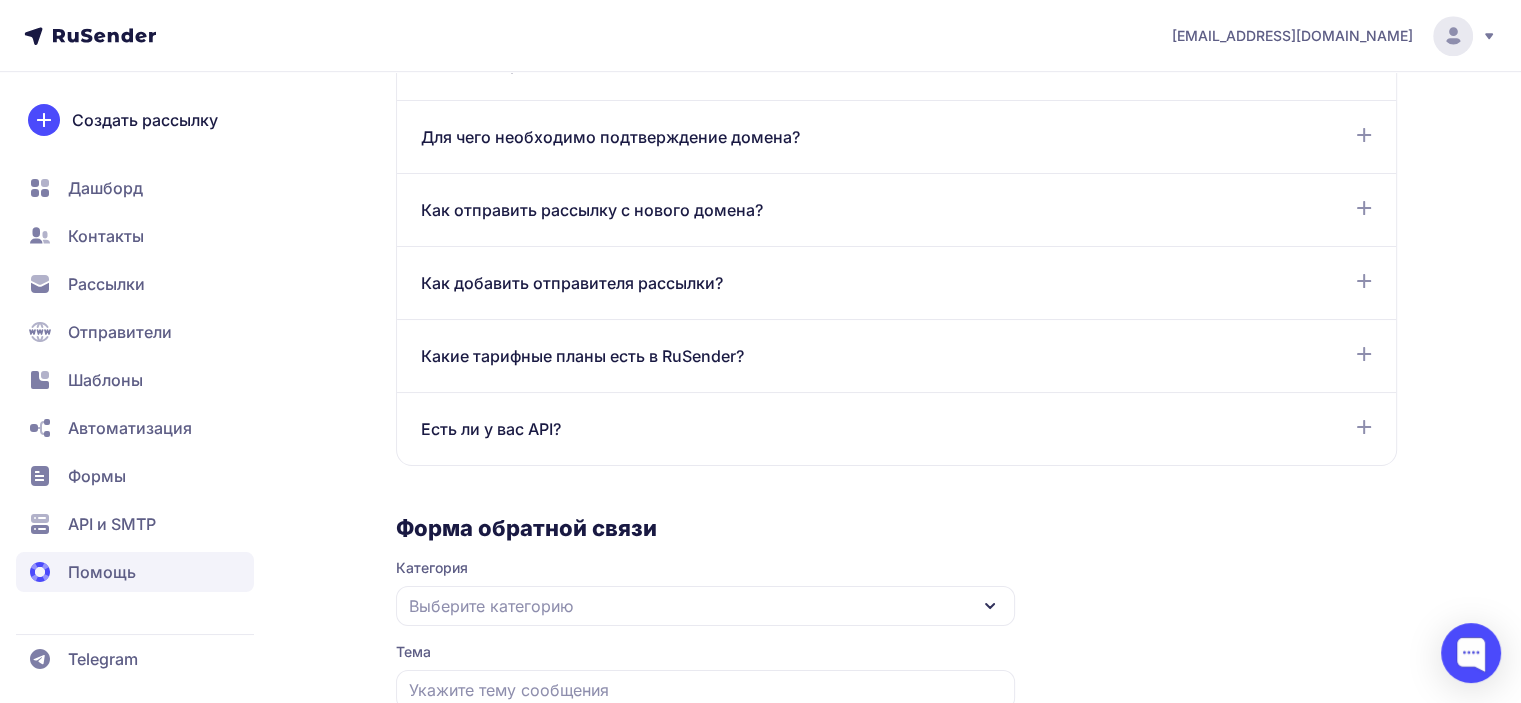 scroll, scrollTop: 1366, scrollLeft: 0, axis: vertical 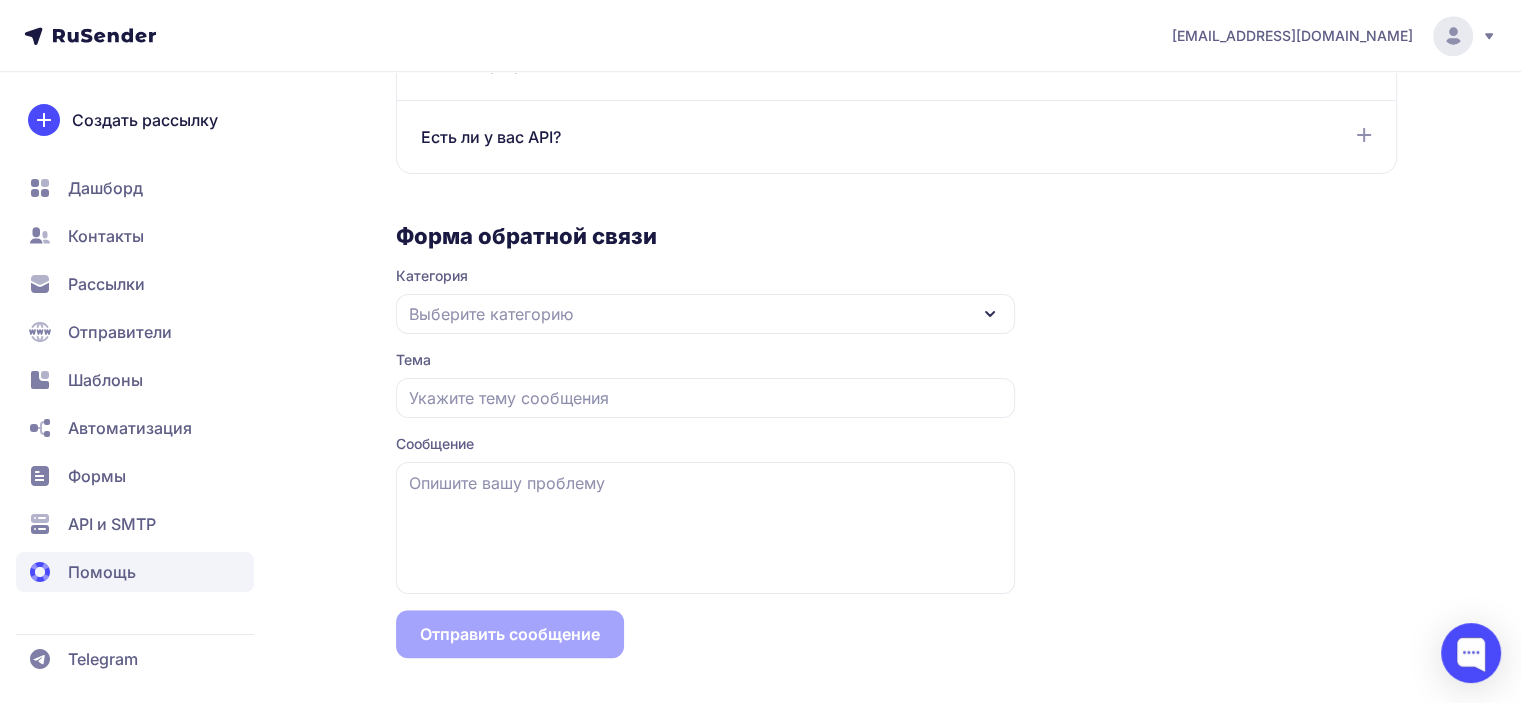 click 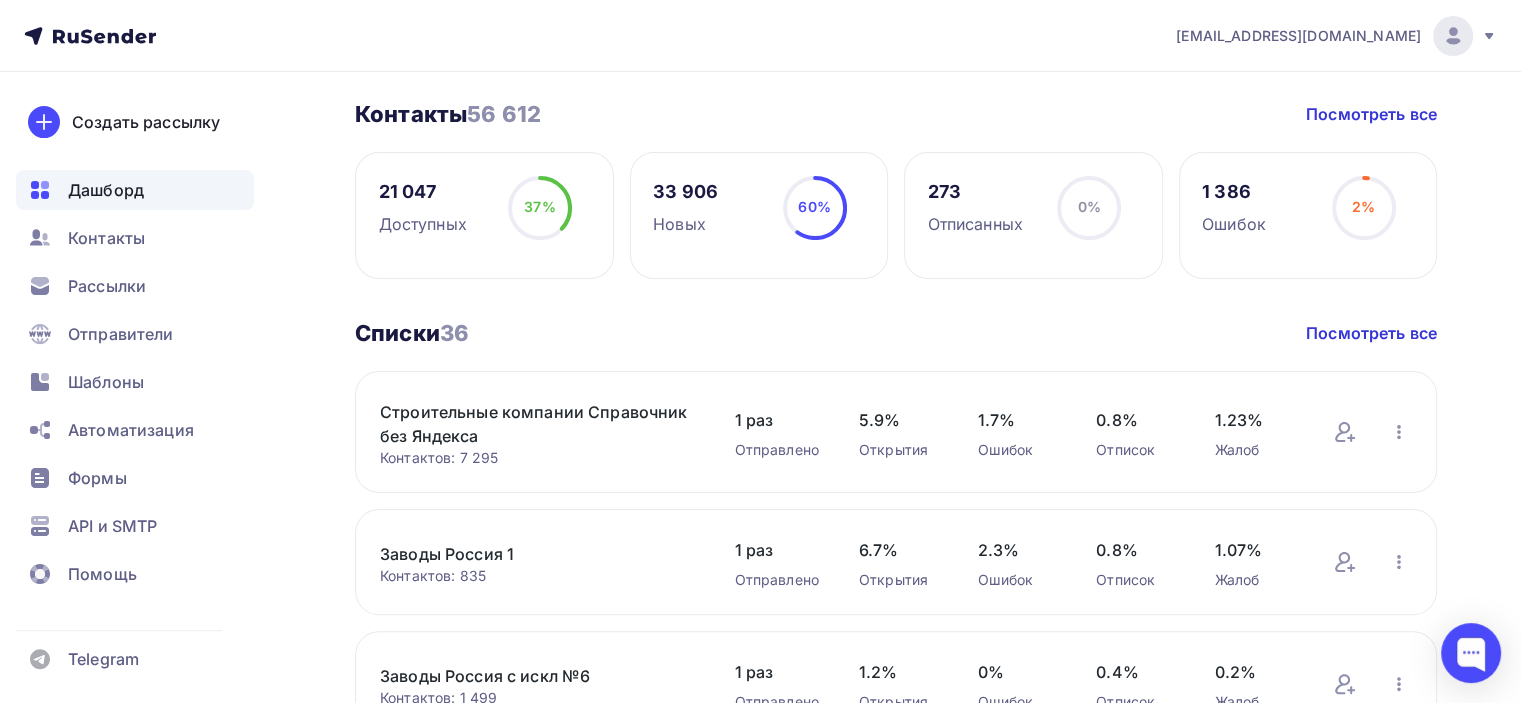 scroll, scrollTop: 352, scrollLeft: 0, axis: vertical 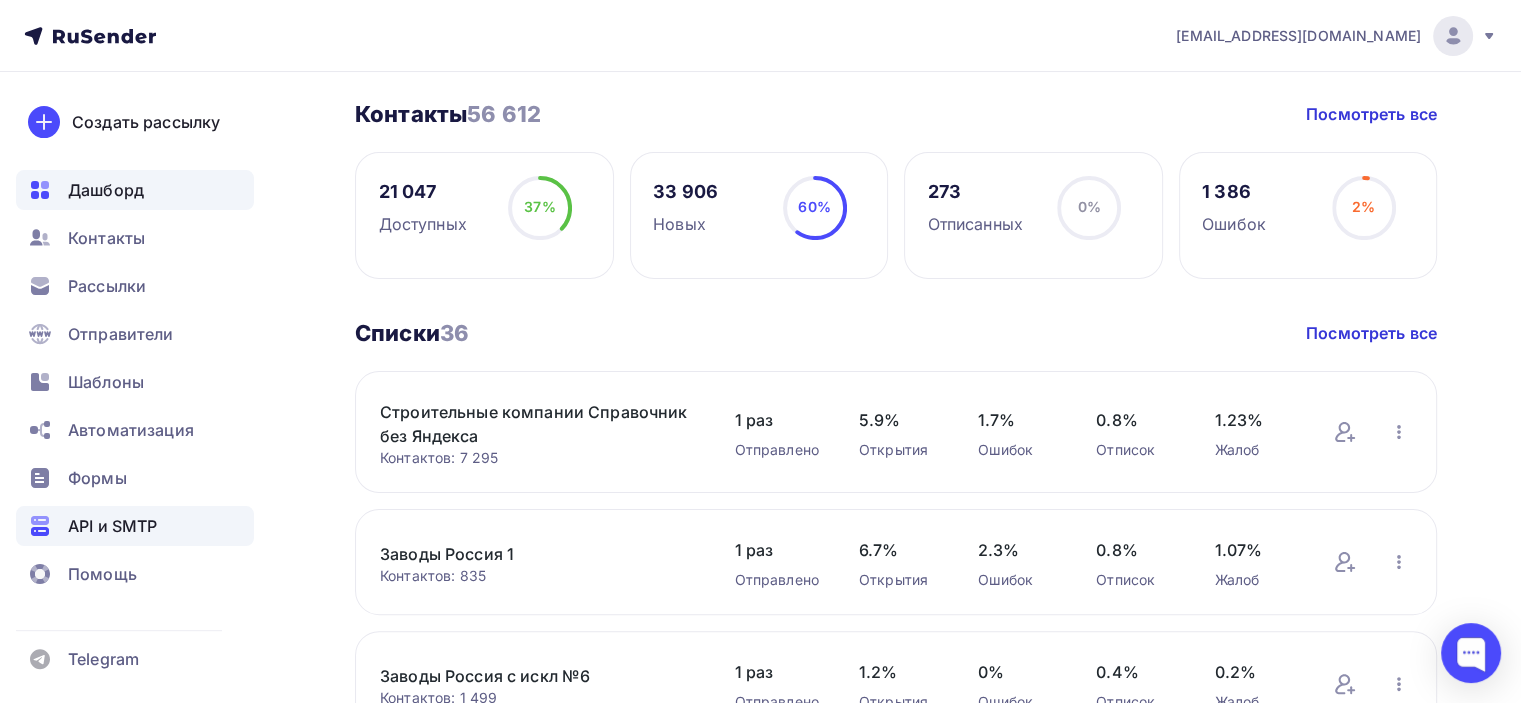 click on "API и SMTP" at bounding box center [112, 526] 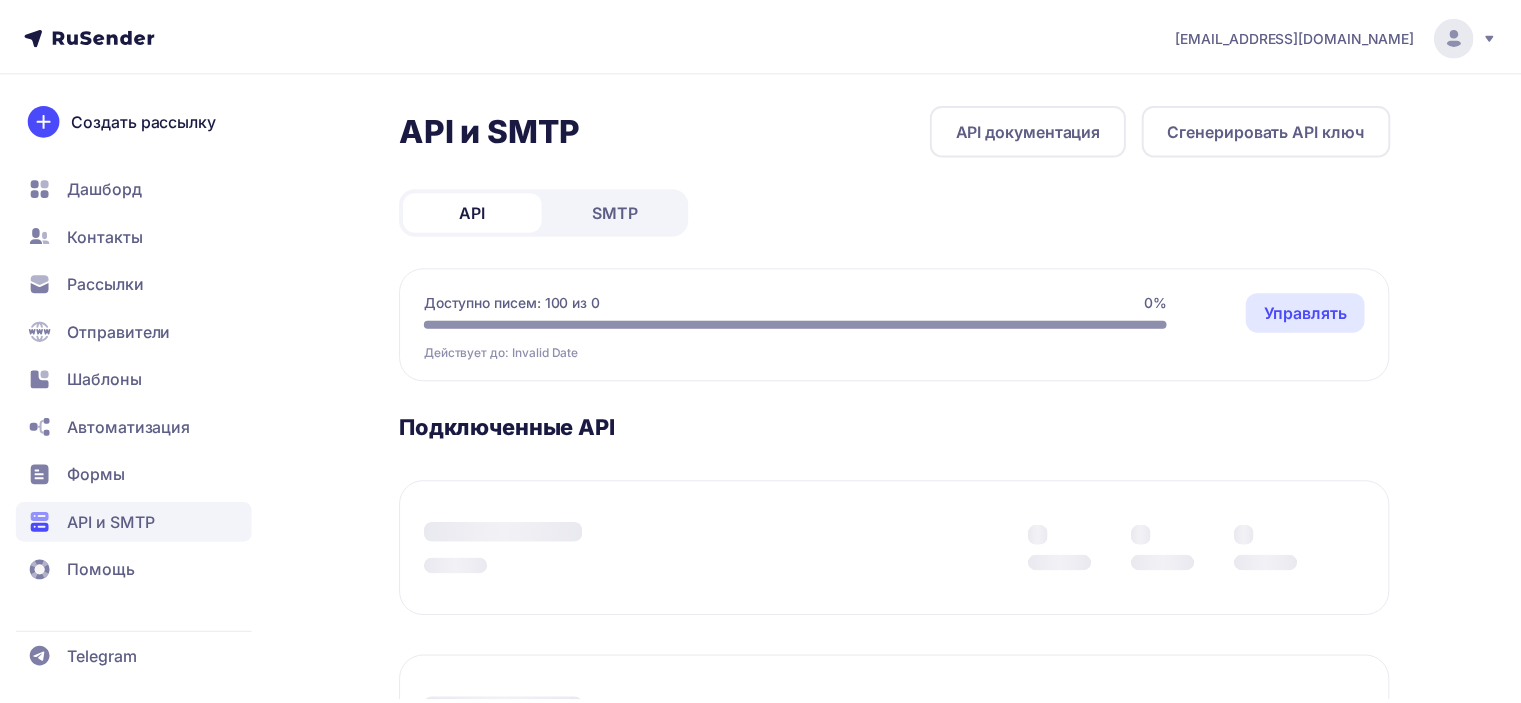 scroll, scrollTop: 0, scrollLeft: 0, axis: both 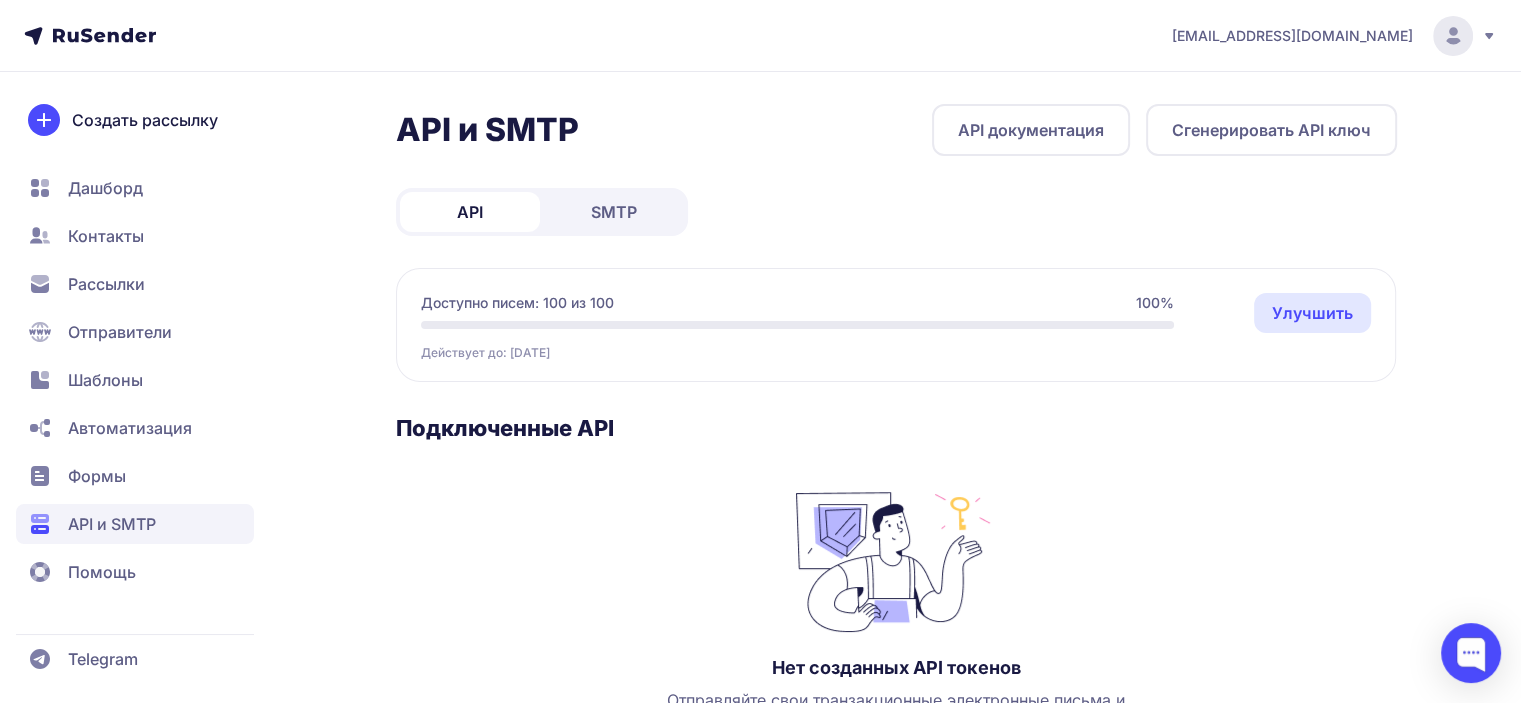 click on "Формы" 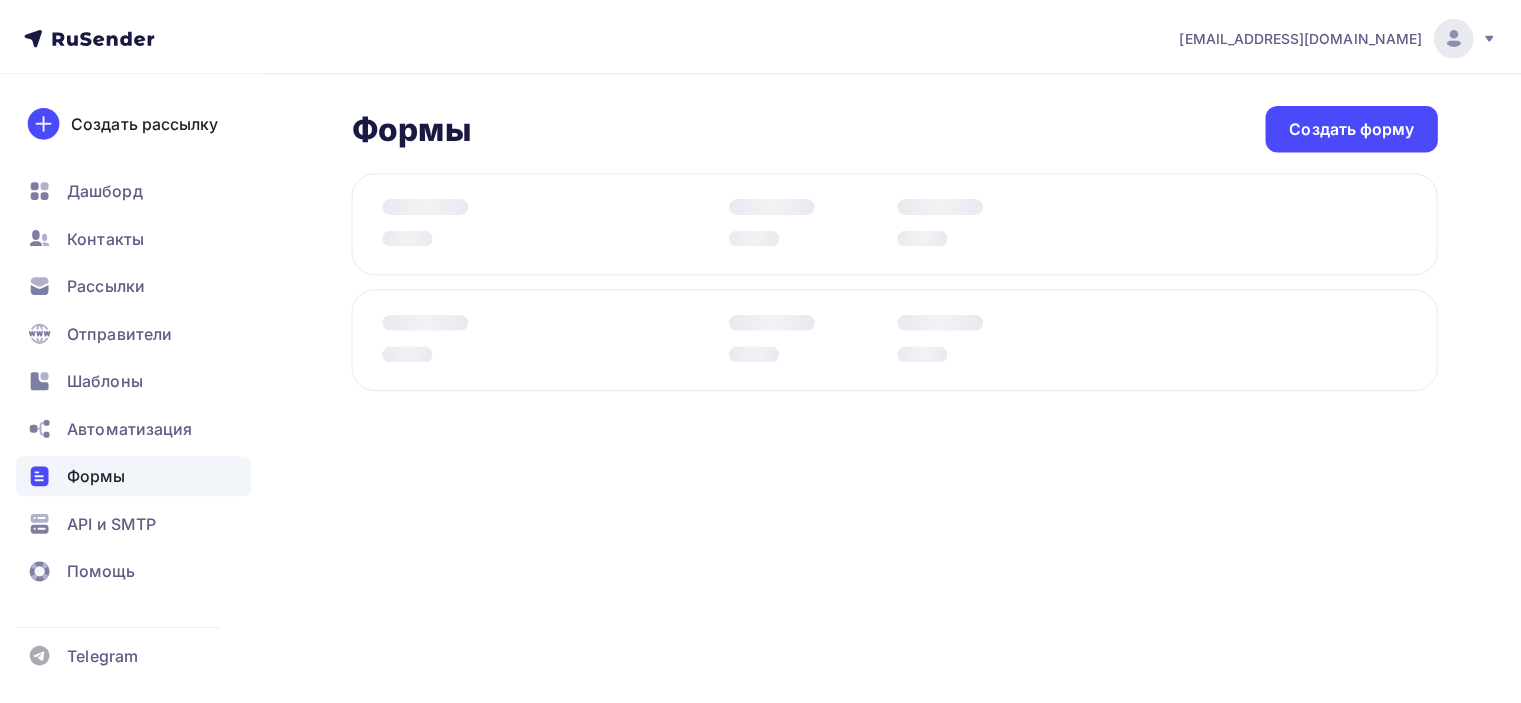scroll, scrollTop: 0, scrollLeft: 0, axis: both 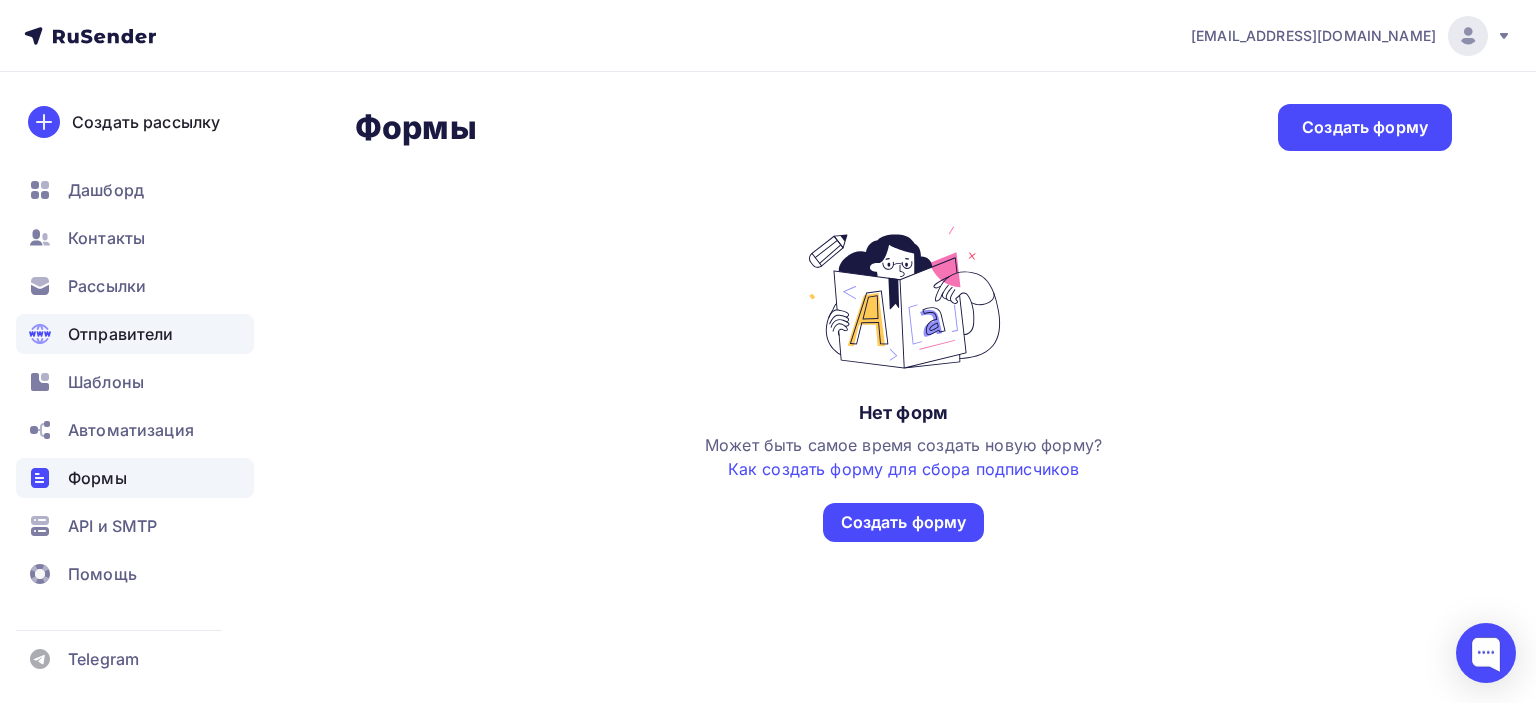 click on "Отправители" at bounding box center (121, 334) 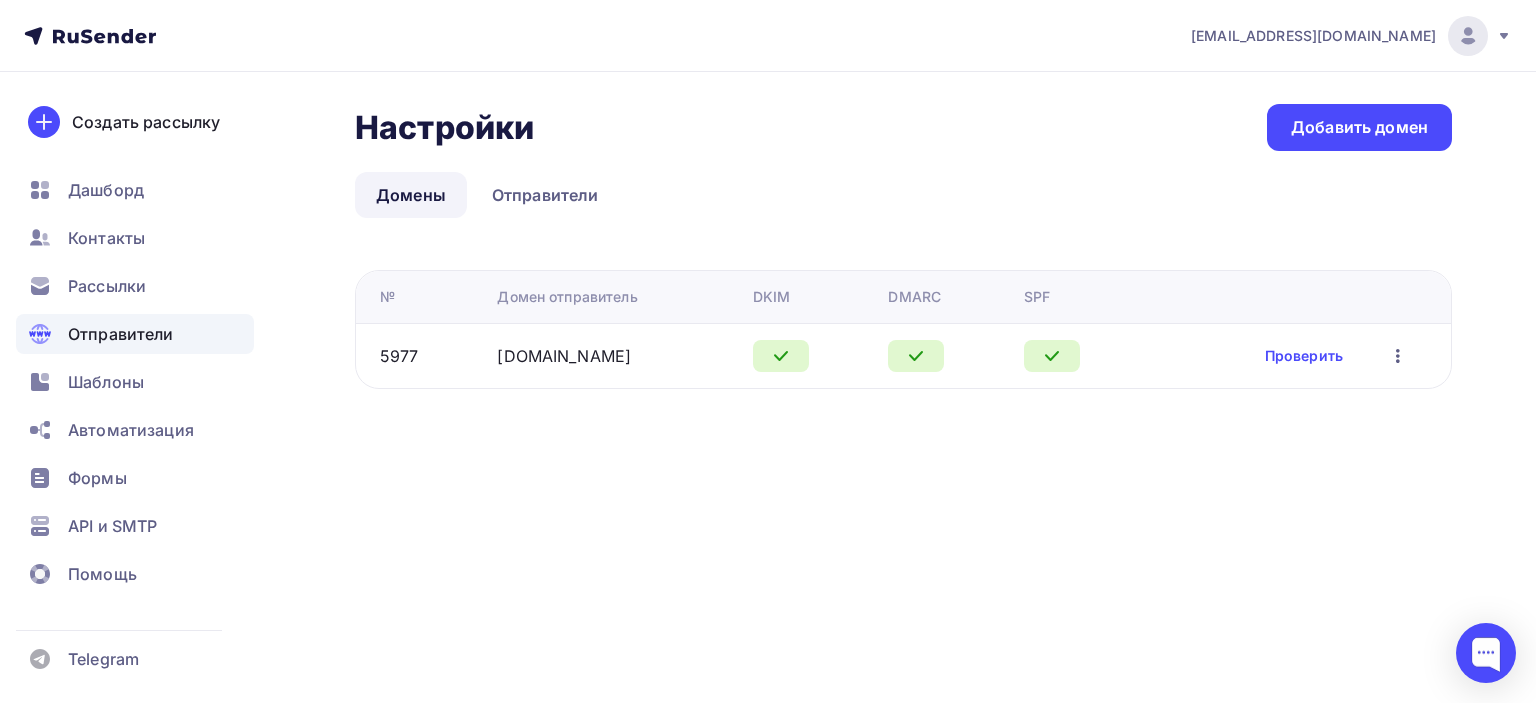 click 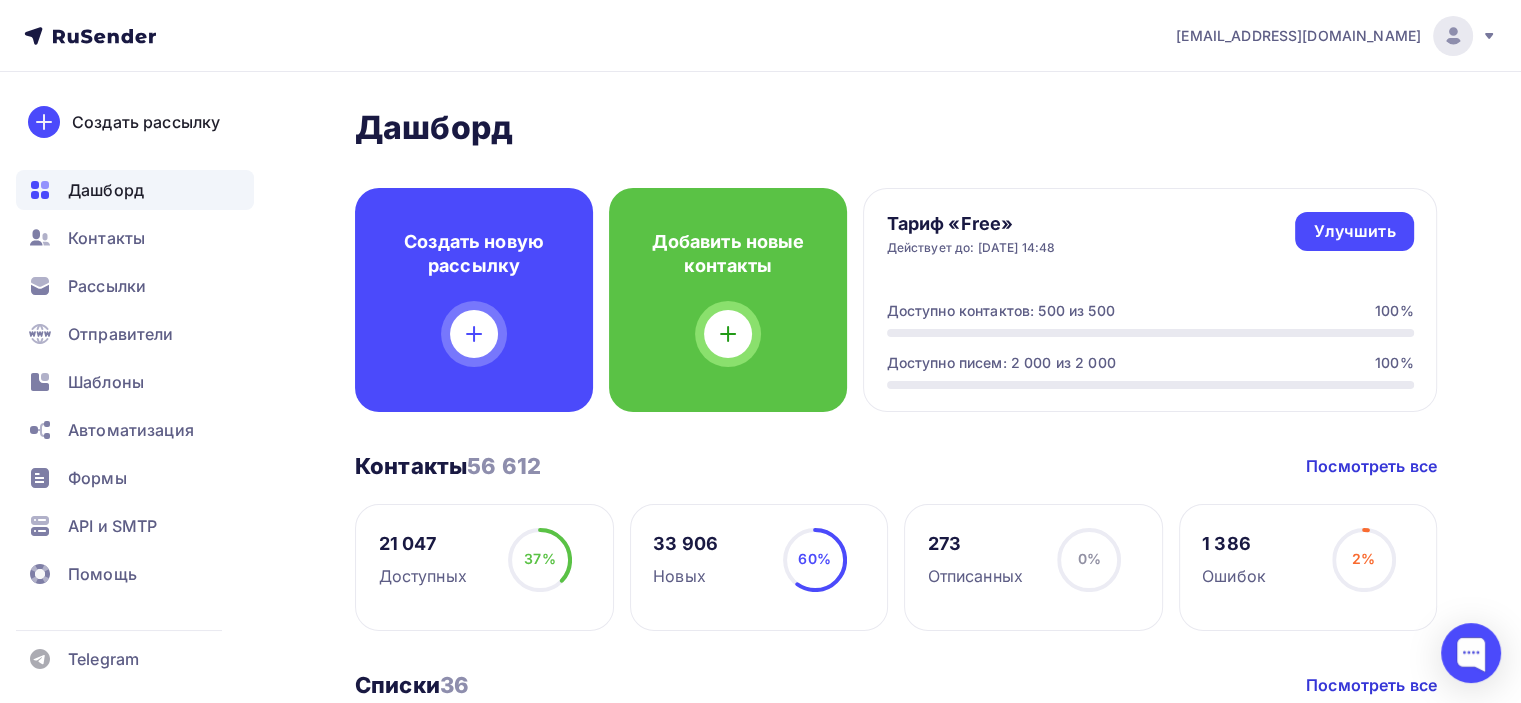 drag, startPoint x: 1366, startPoint y: 27, endPoint x: 1376, endPoint y: 17, distance: 14.142136 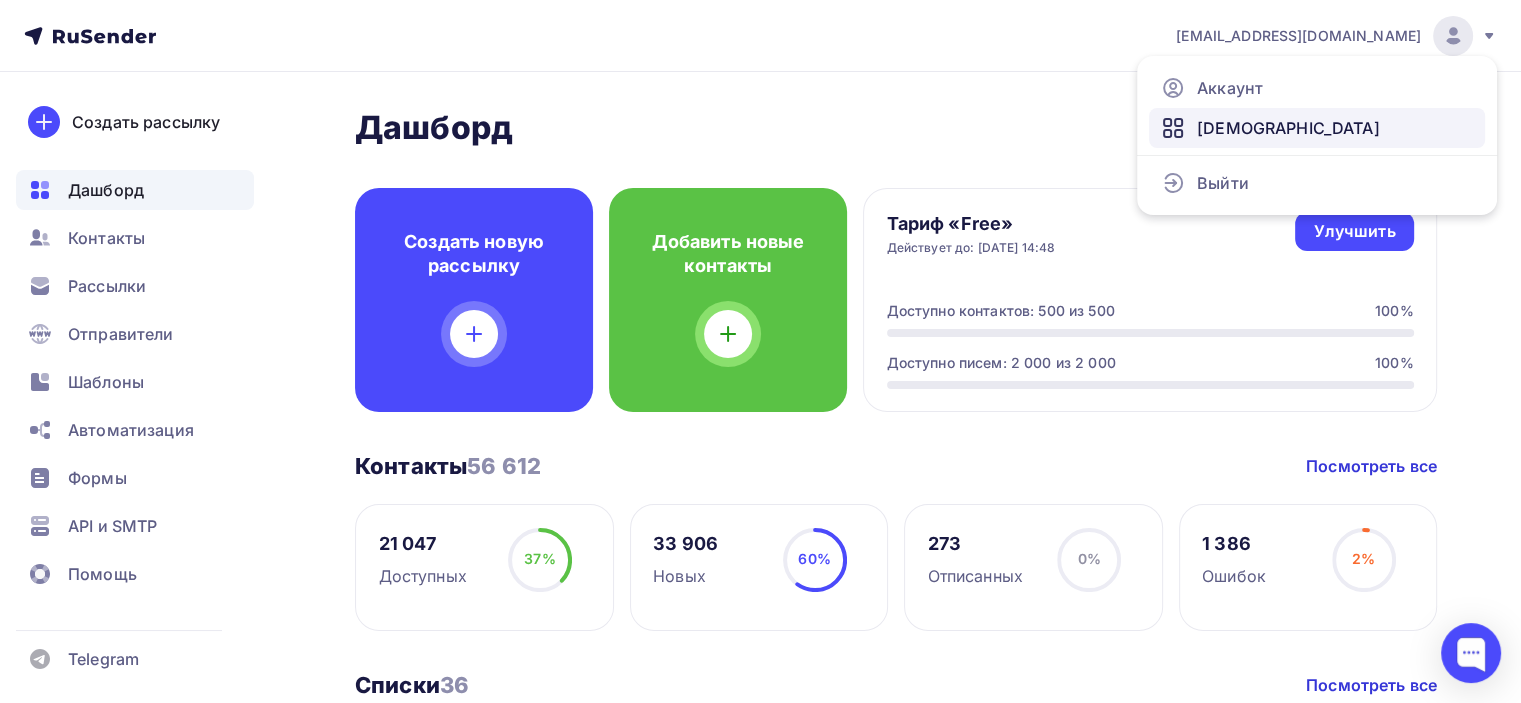 click on "[DEMOGRAPHIC_DATA]" at bounding box center [1288, 128] 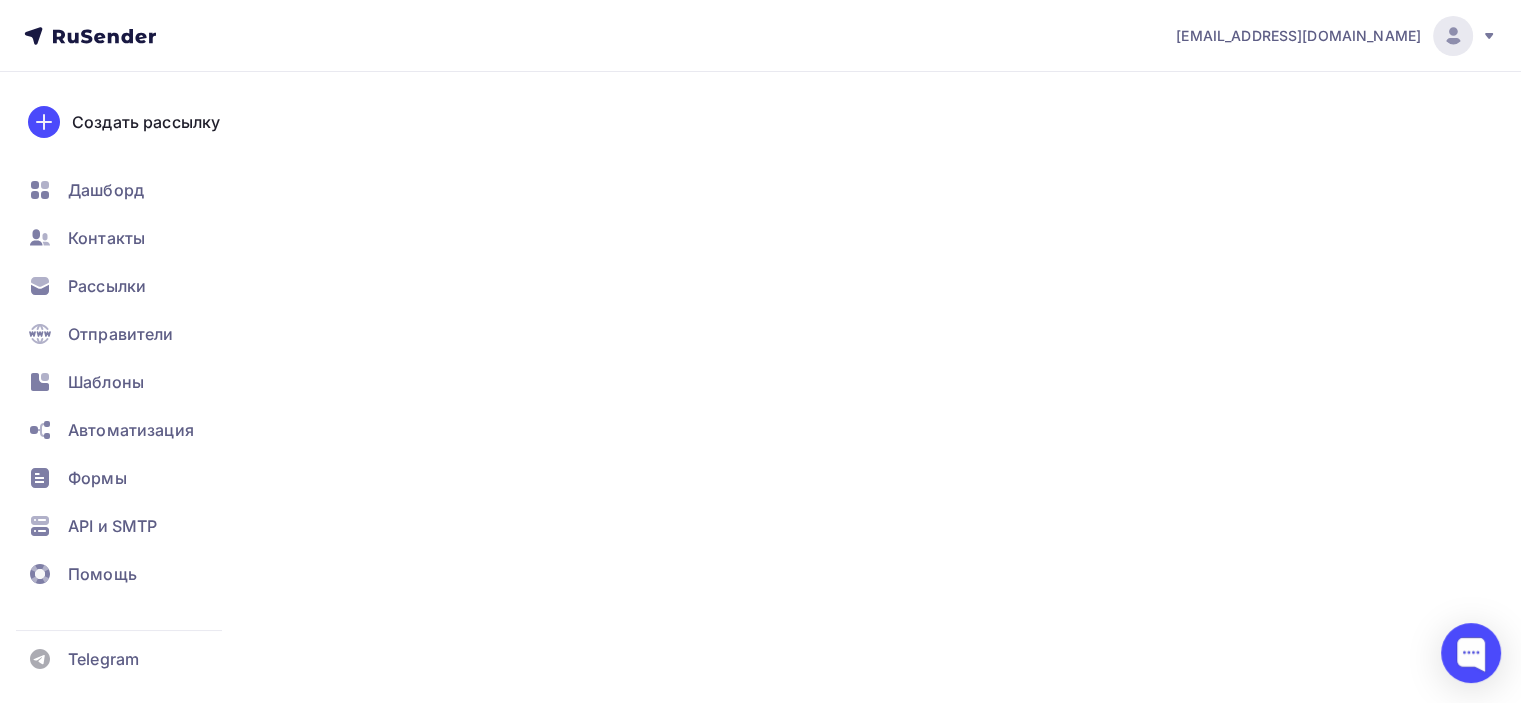 type on "500" 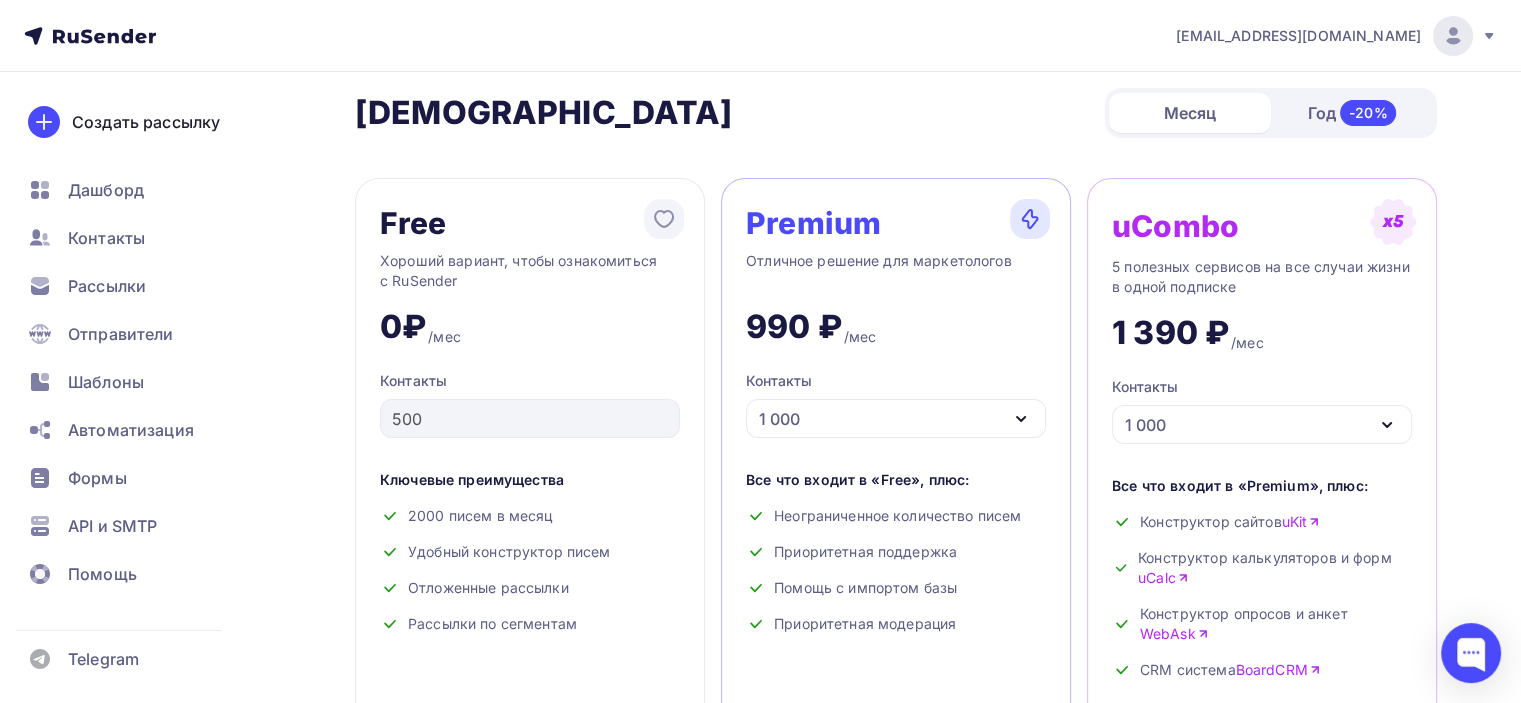 scroll, scrollTop: 15, scrollLeft: 0, axis: vertical 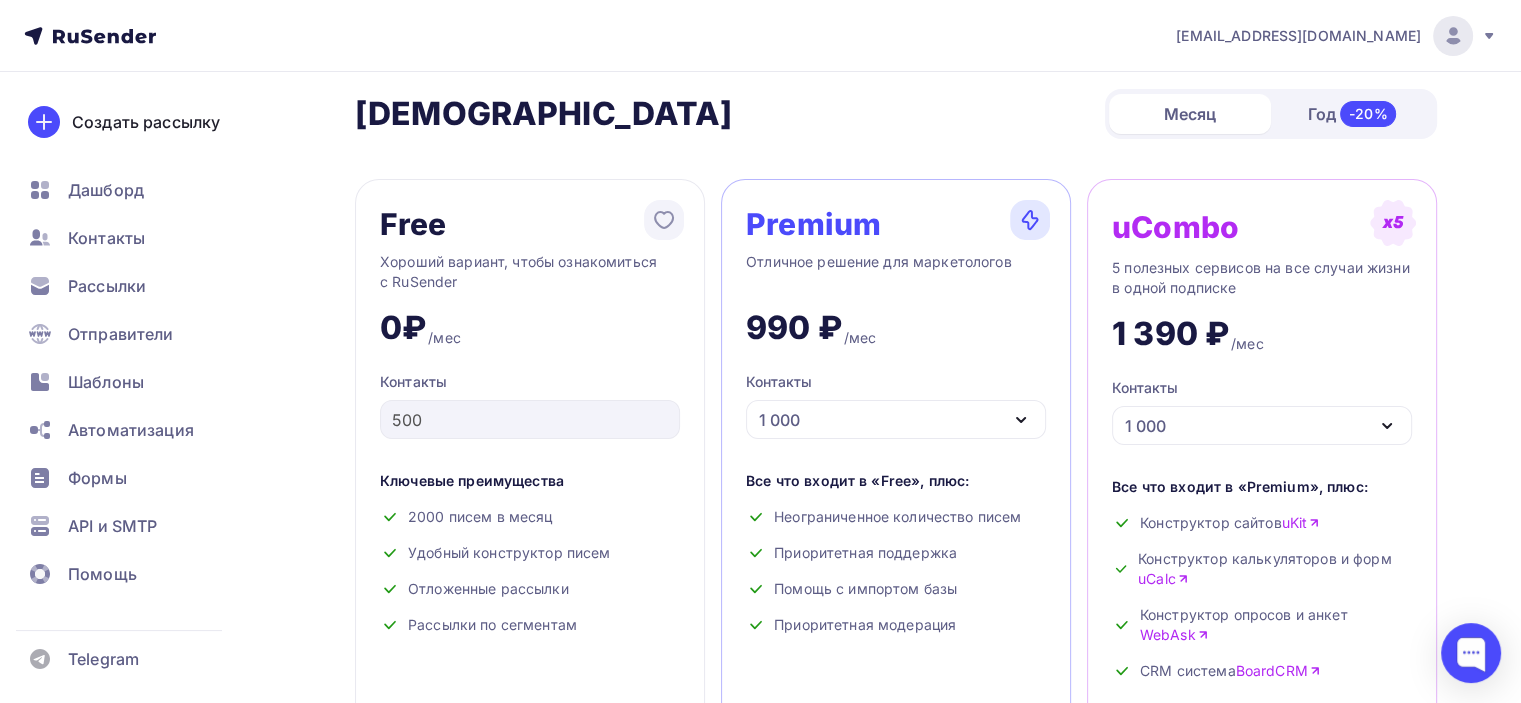 click on "1 000" at bounding box center [896, 419] 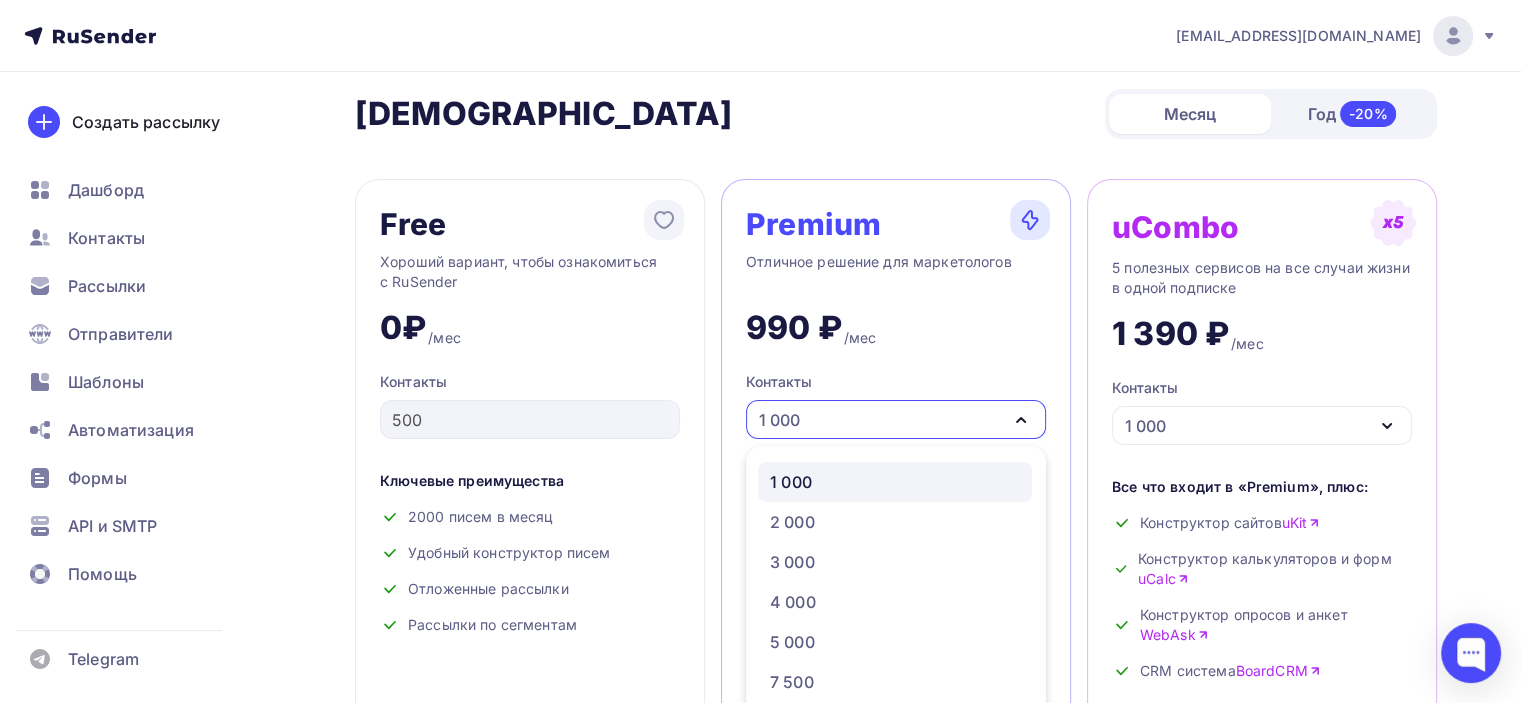 scroll, scrollTop: 87, scrollLeft: 0, axis: vertical 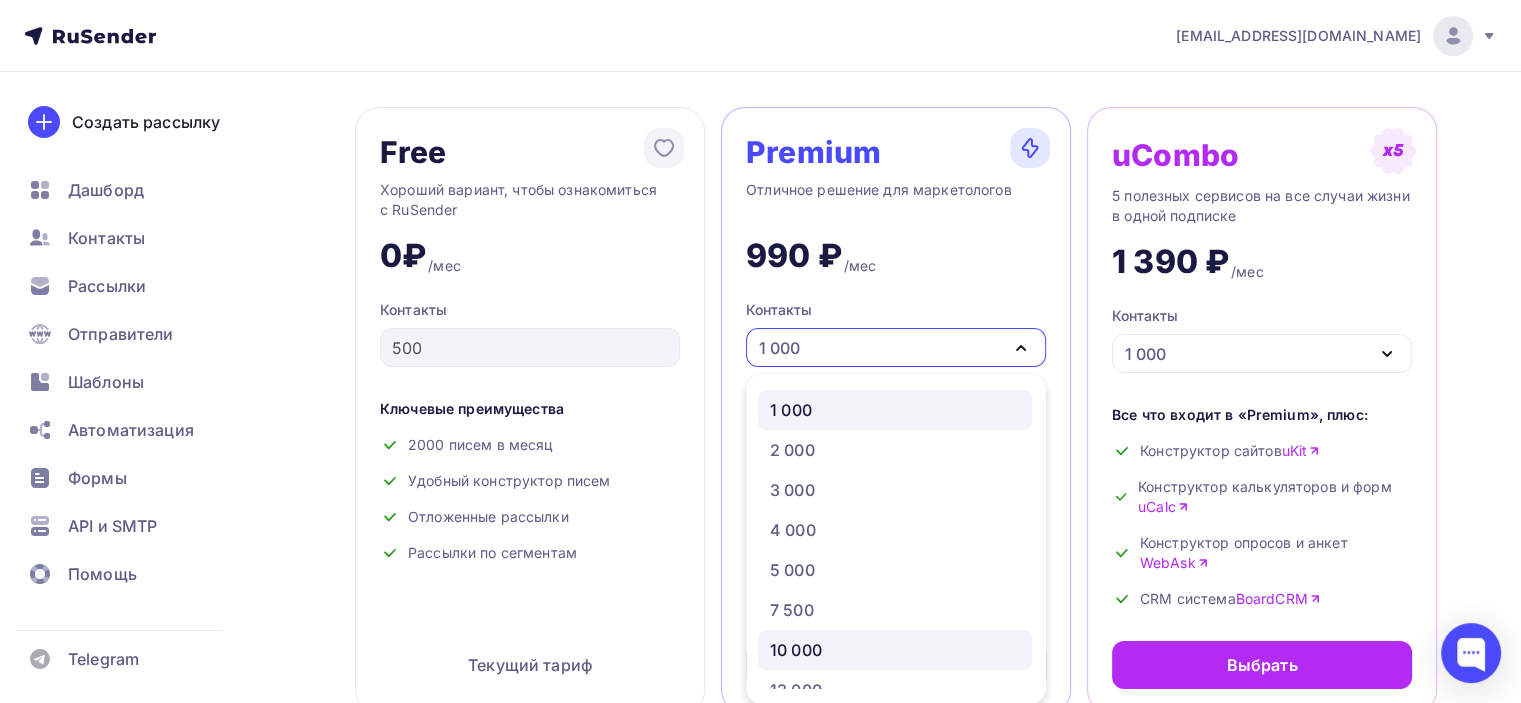 click on "10 000" at bounding box center (895, 650) 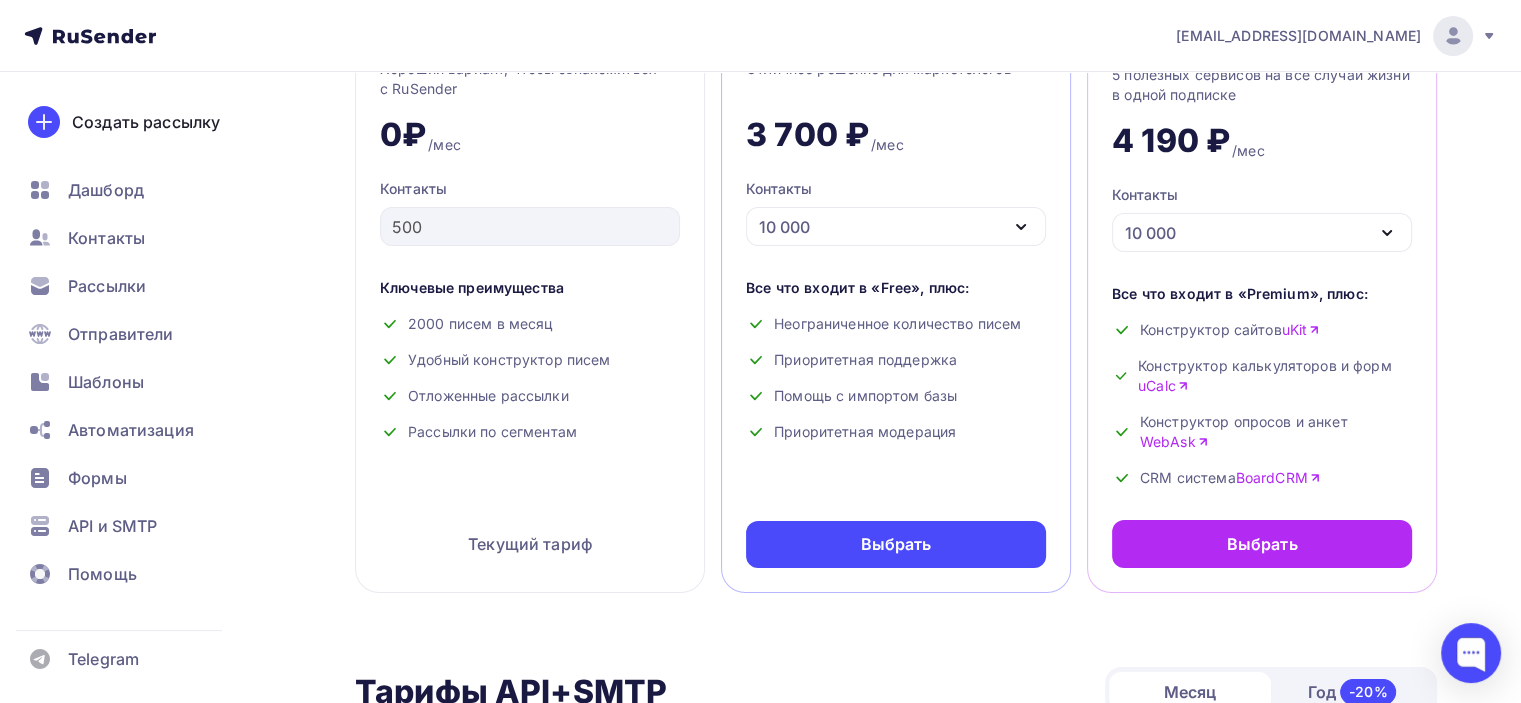 scroll, scrollTop: 202, scrollLeft: 0, axis: vertical 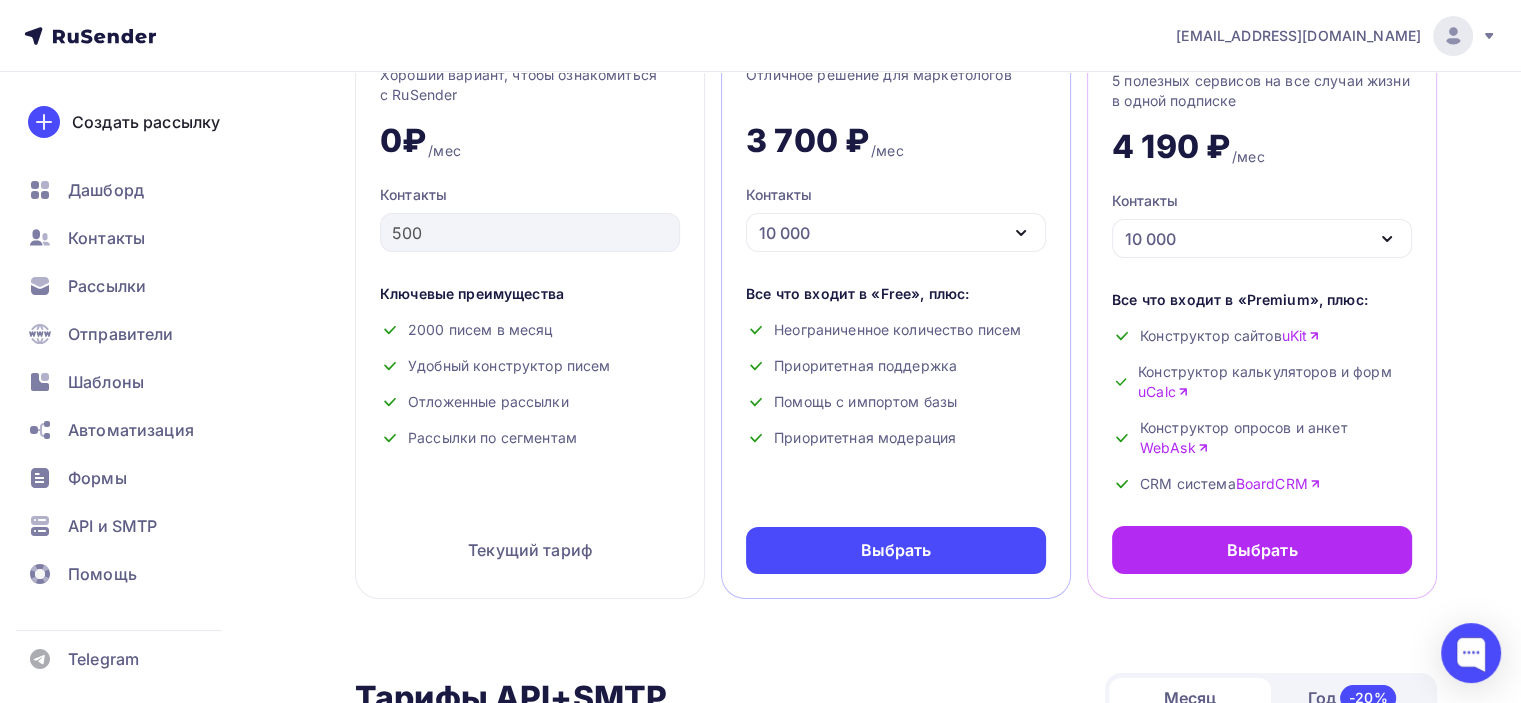 drag, startPoint x: 894, startPoint y: 311, endPoint x: 836, endPoint y: 198, distance: 127.01575 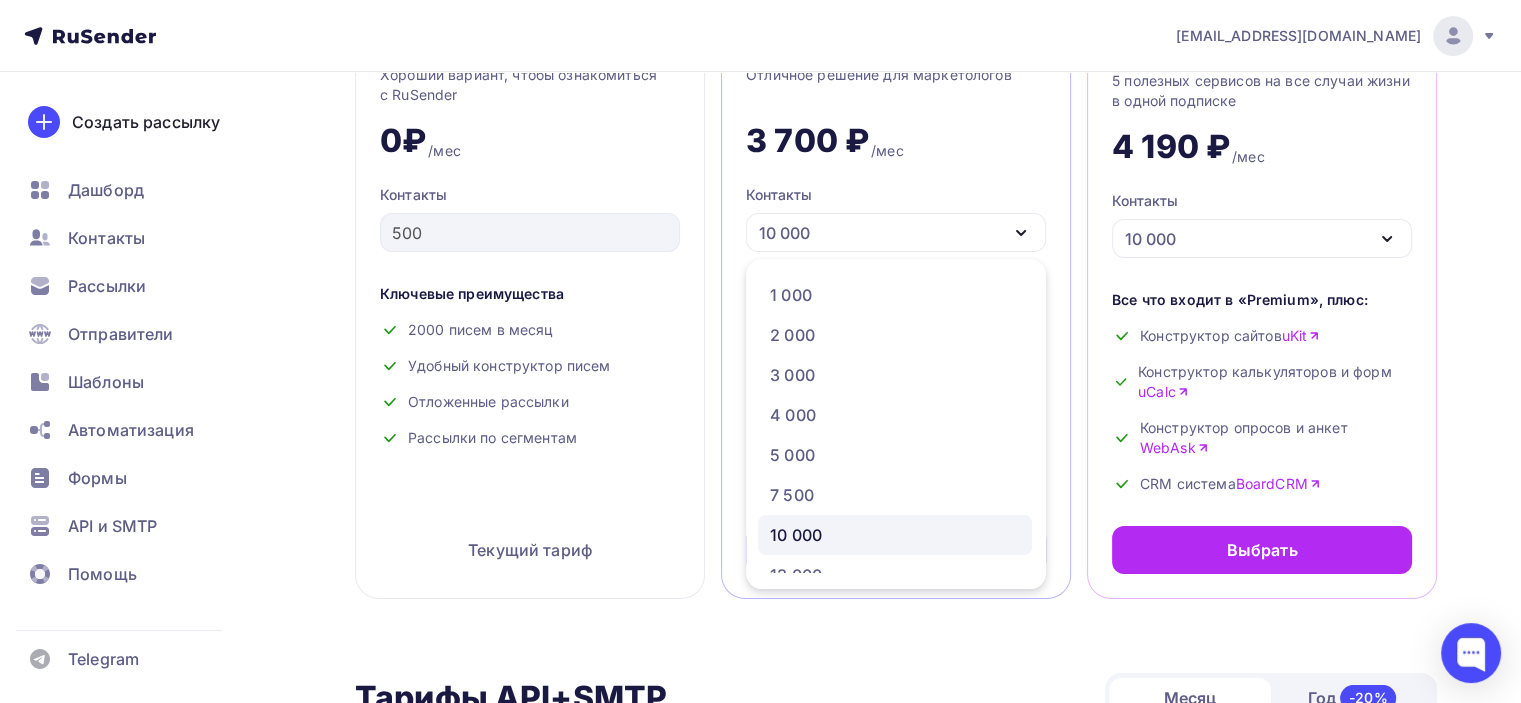 click on "3 700 ₽   /мес" at bounding box center [896, 133] 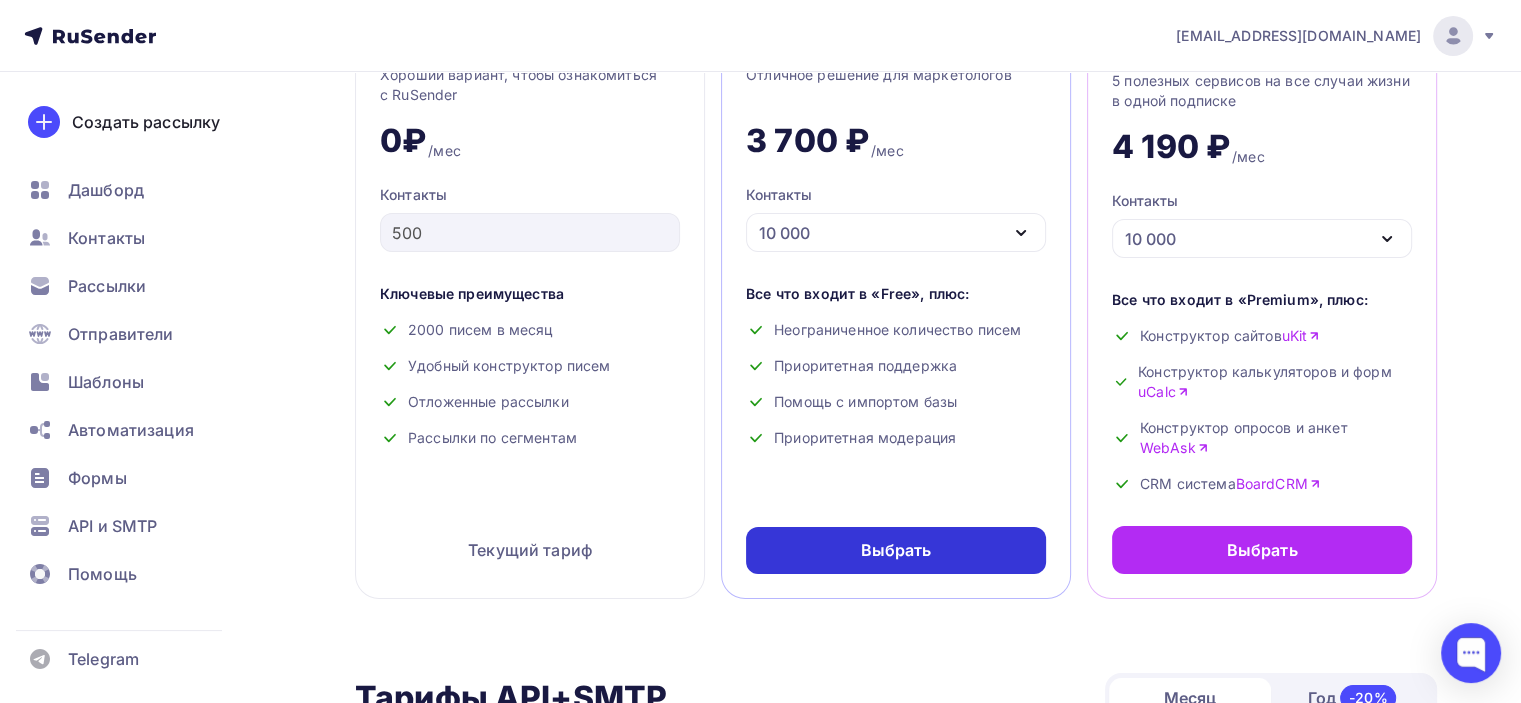 click on "Выбрать" at bounding box center (896, 550) 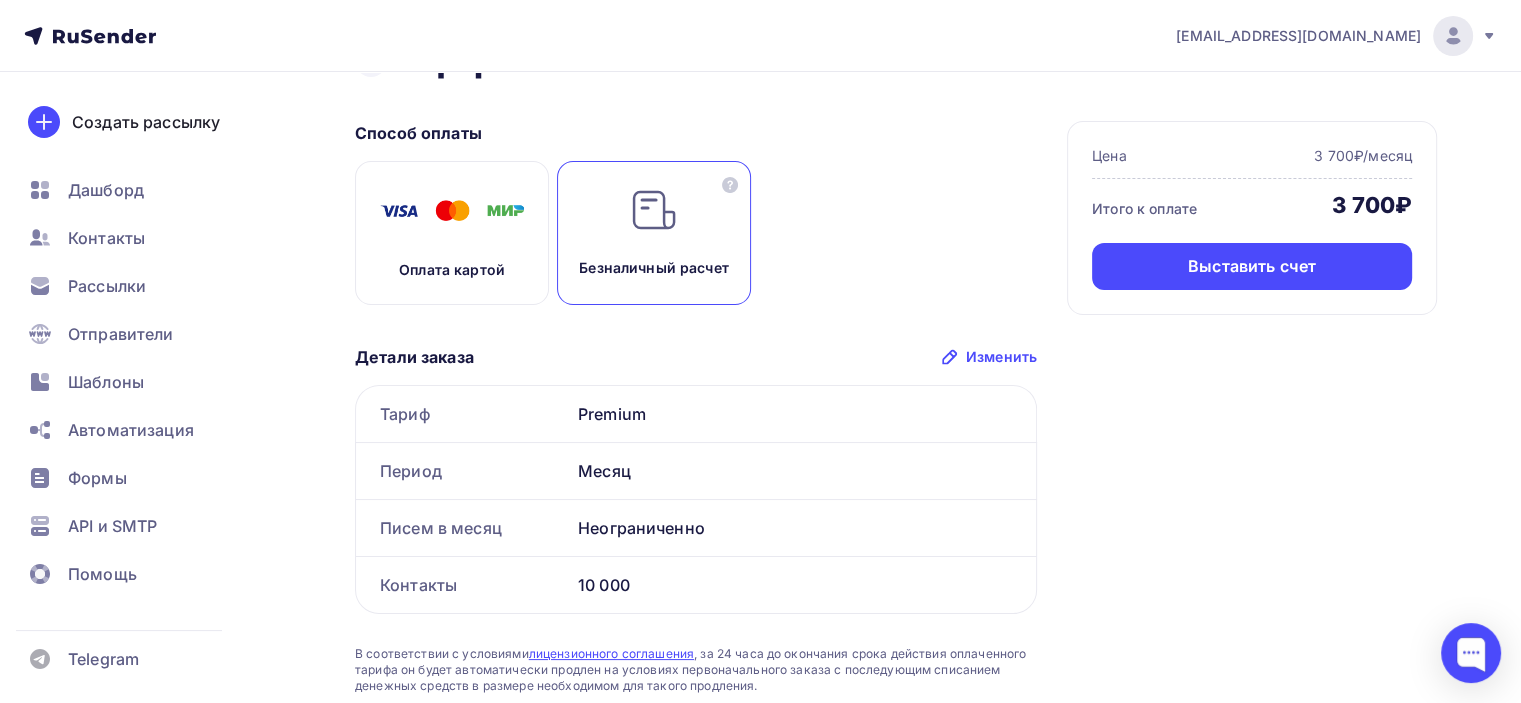 scroll, scrollTop: 0, scrollLeft: 0, axis: both 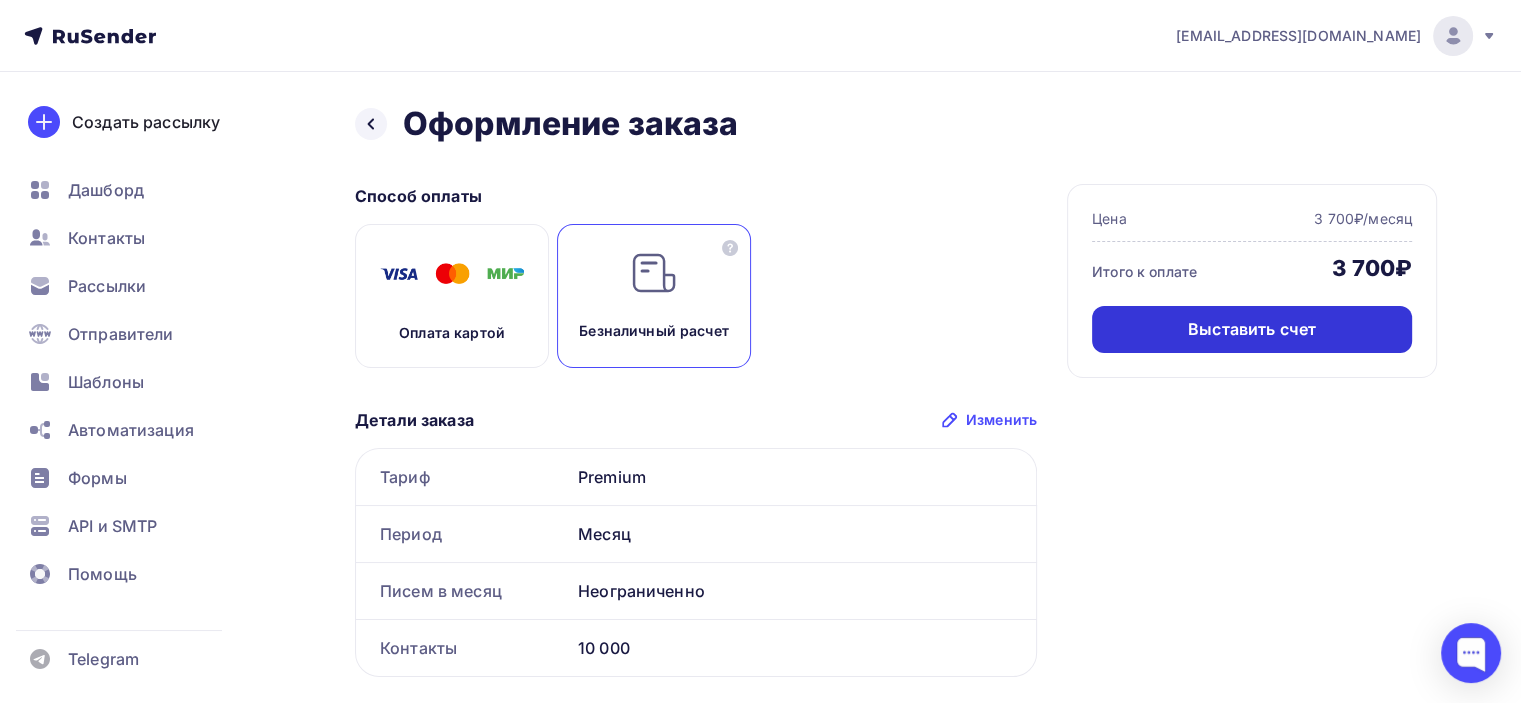 click on "Выставить счет" at bounding box center (1252, 329) 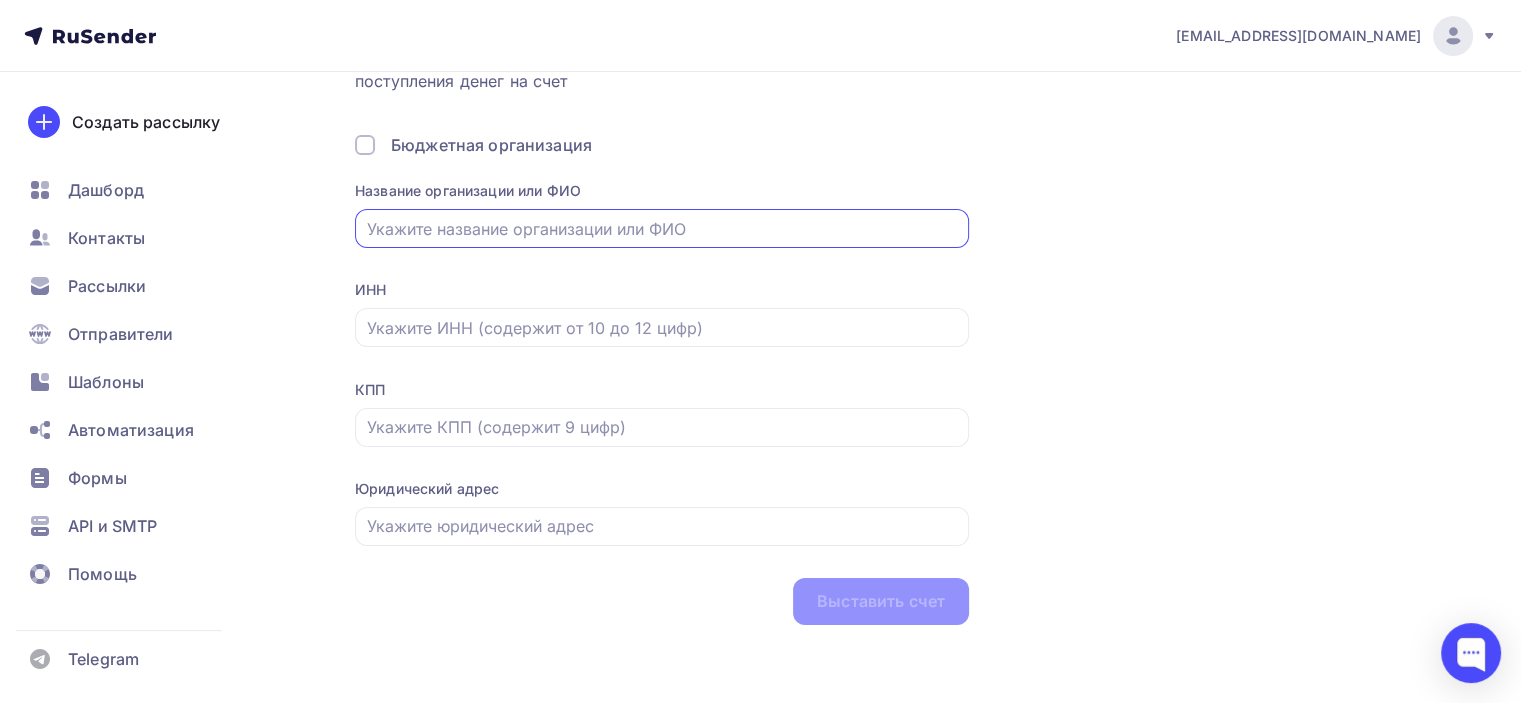 scroll, scrollTop: 0, scrollLeft: 0, axis: both 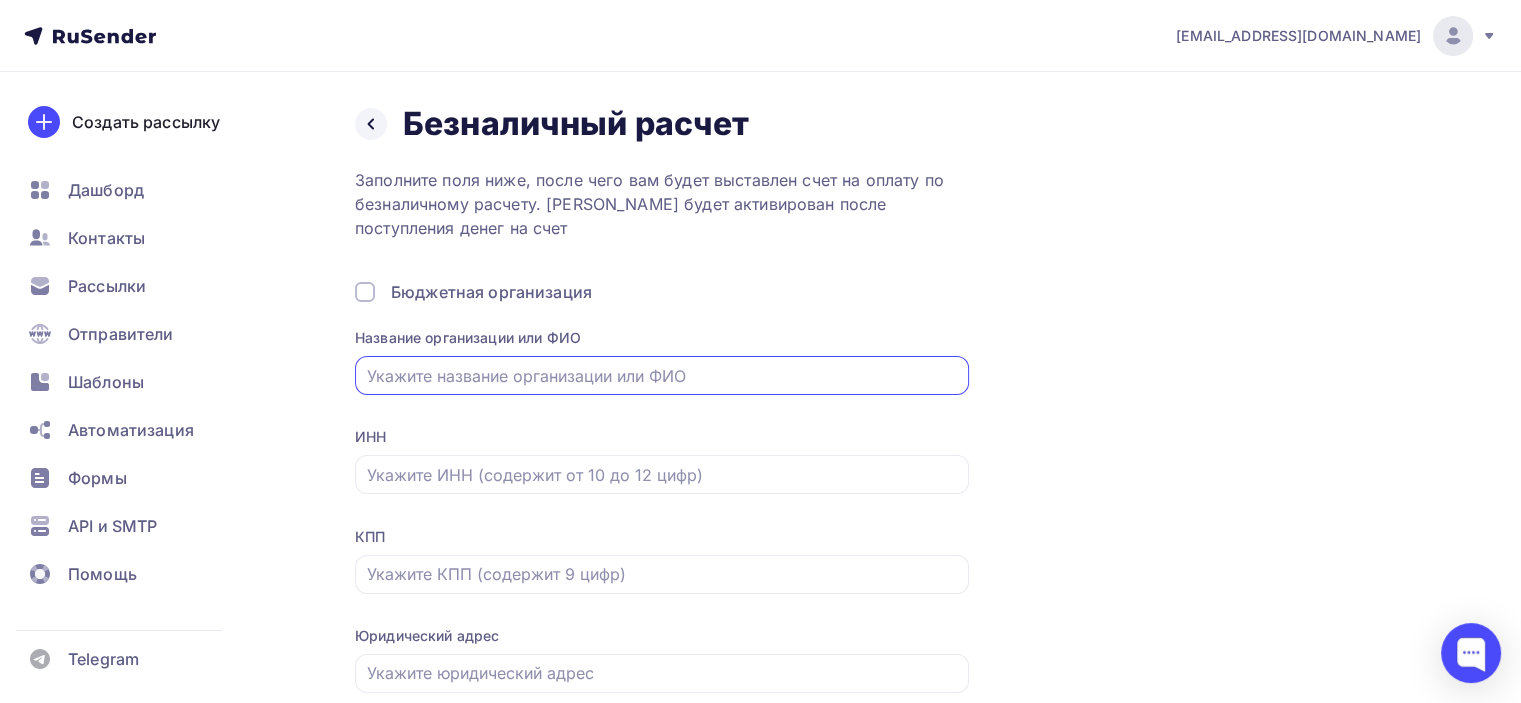 click on "Бюджетная организация" at bounding box center (662, 292) 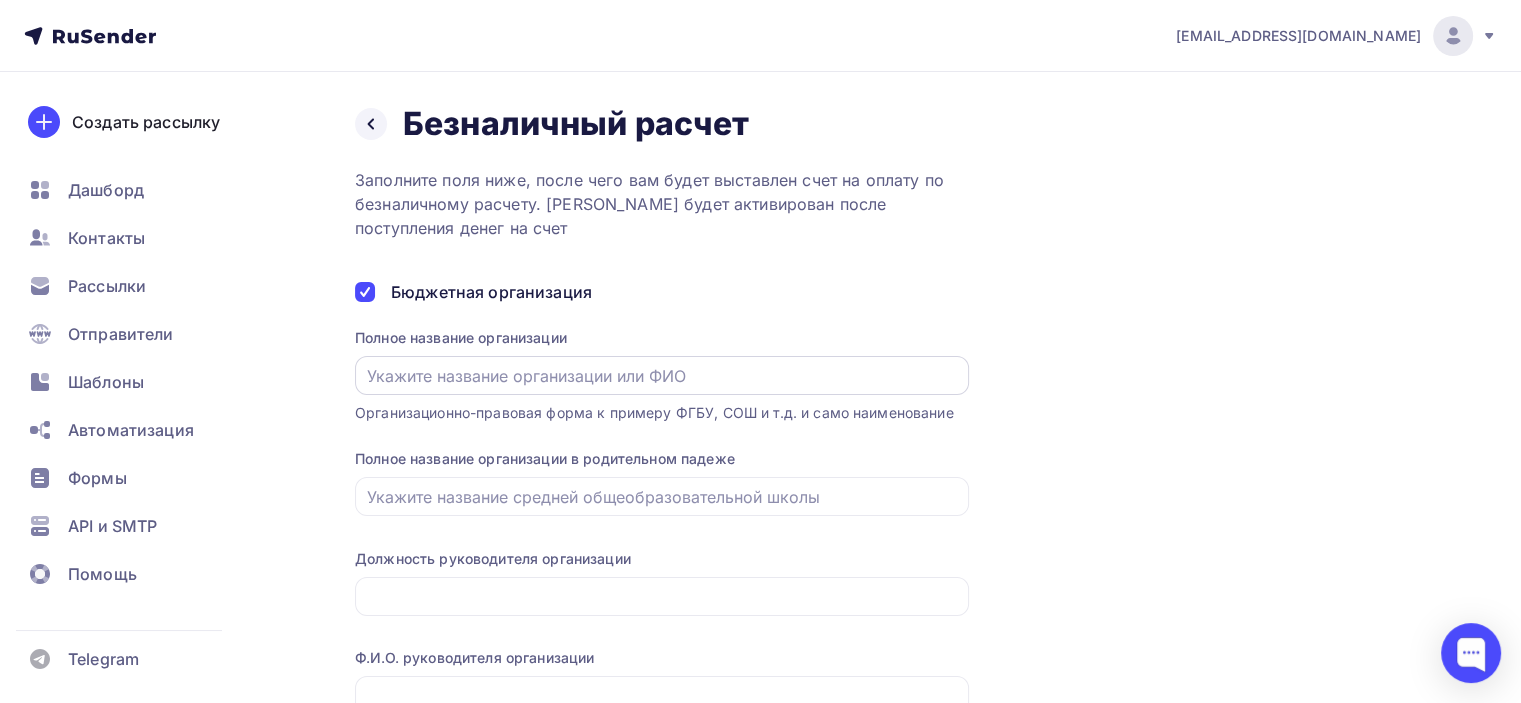 click at bounding box center [662, 376] 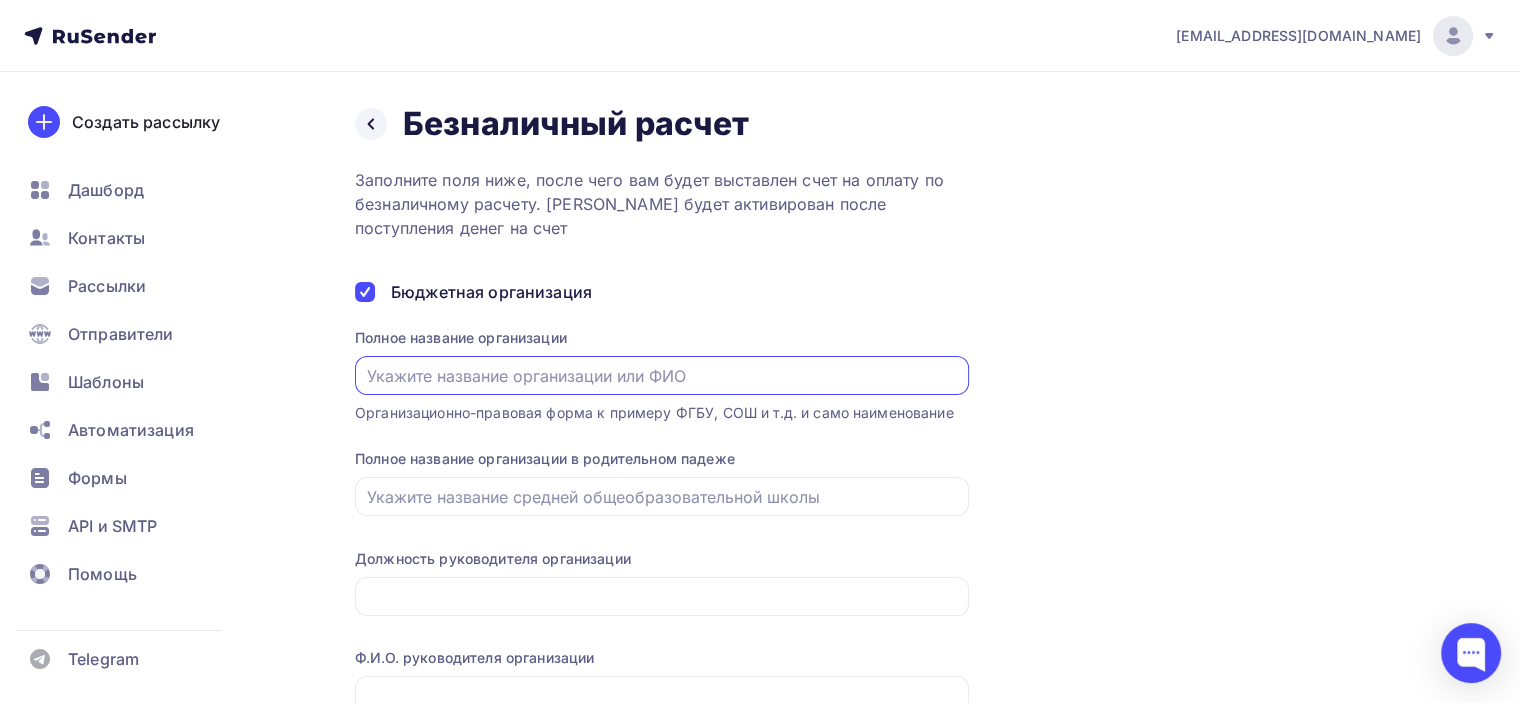 type on "ООО «Синзатим»" 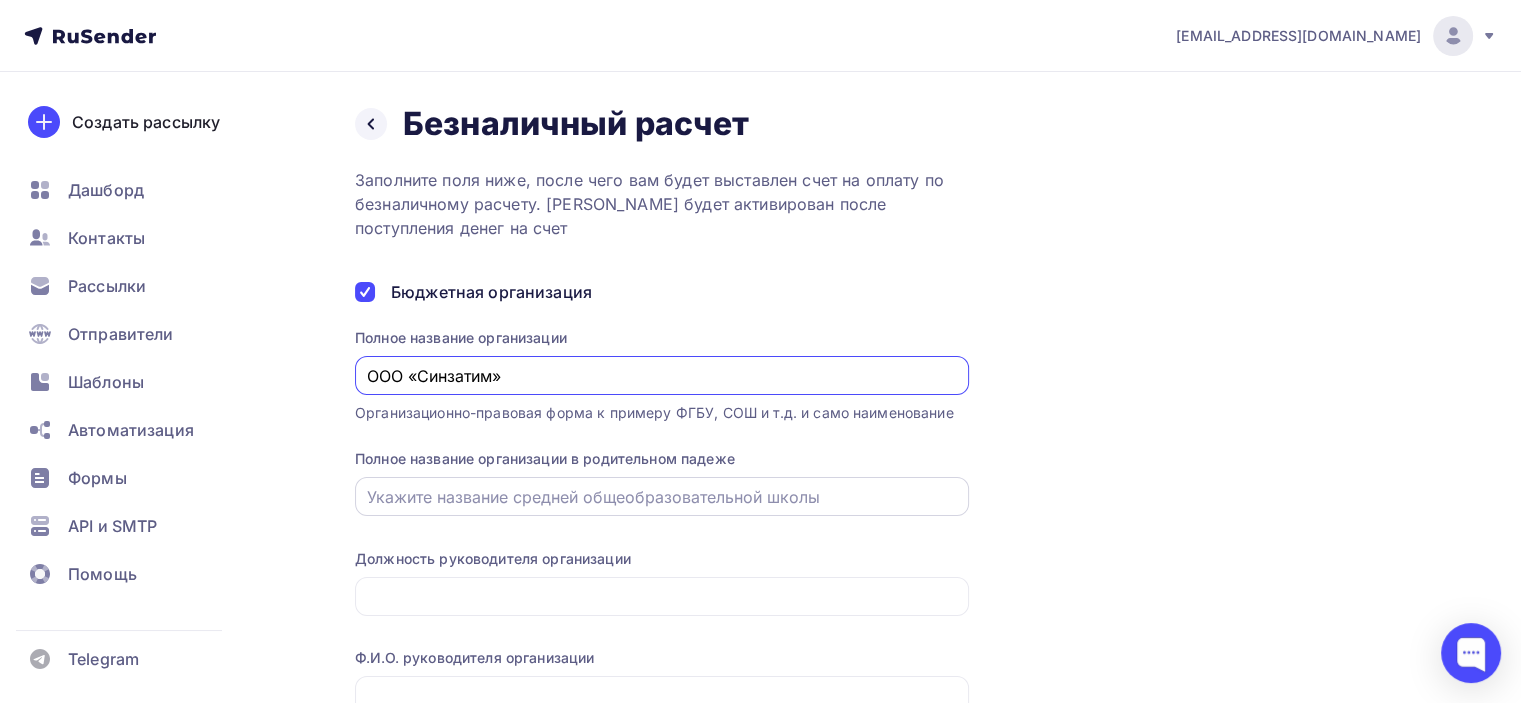 click at bounding box center [662, 497] 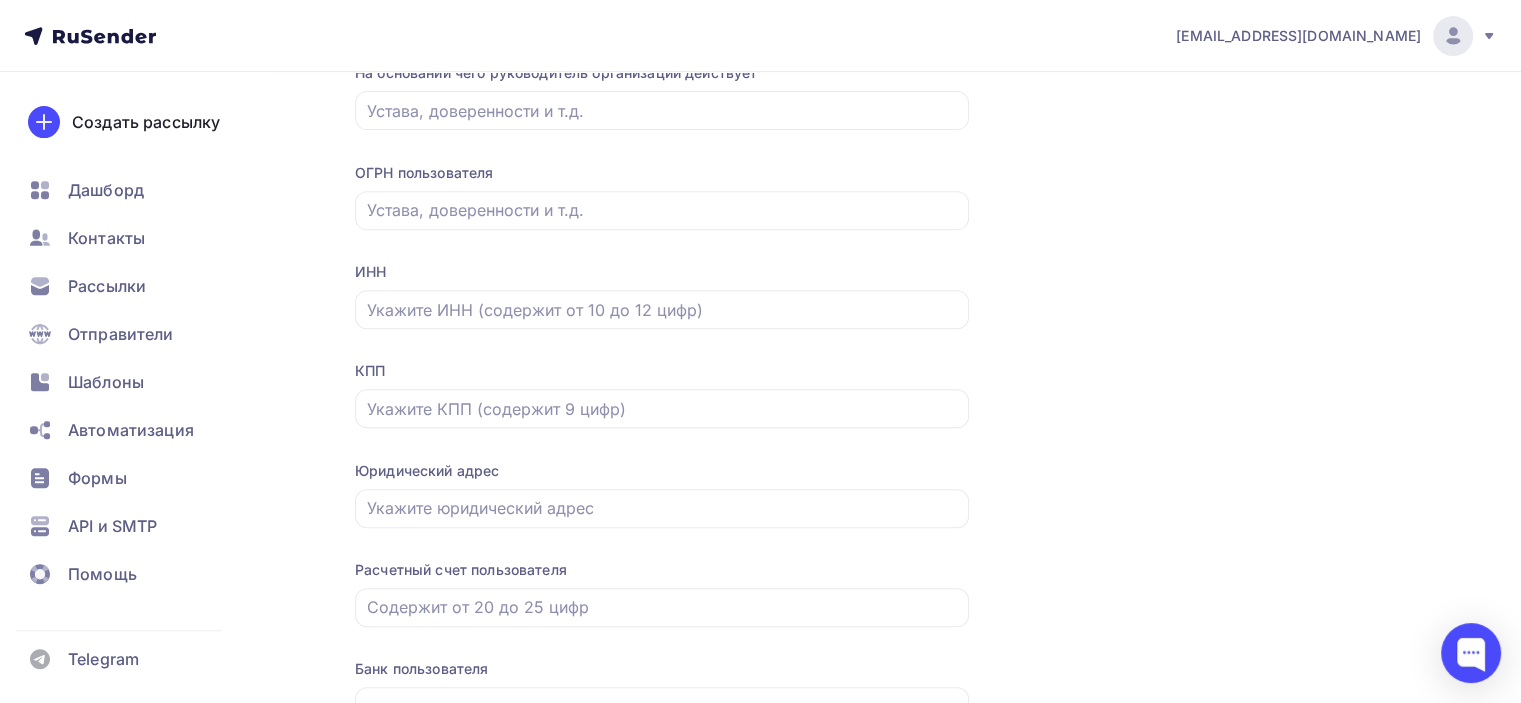 scroll, scrollTop: 784, scrollLeft: 0, axis: vertical 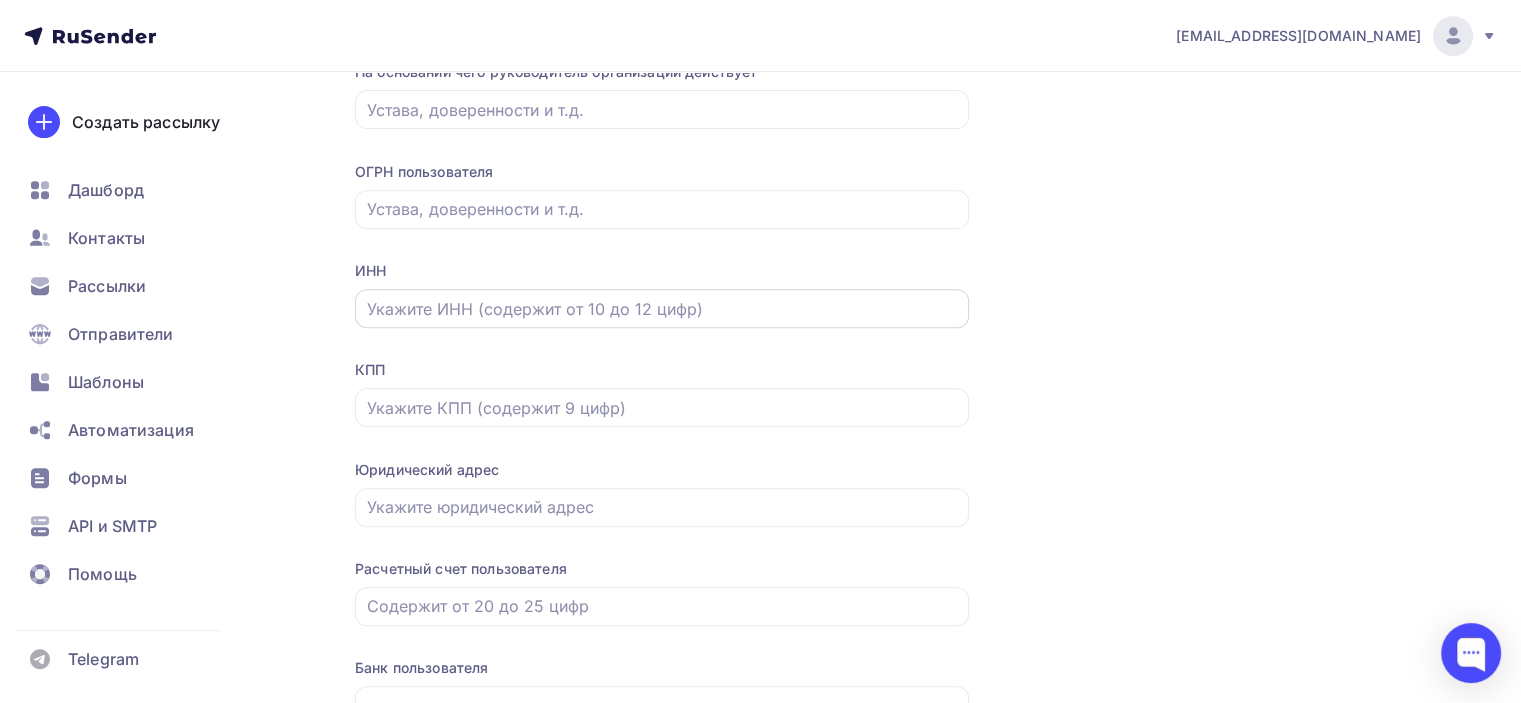 click at bounding box center [662, 308] 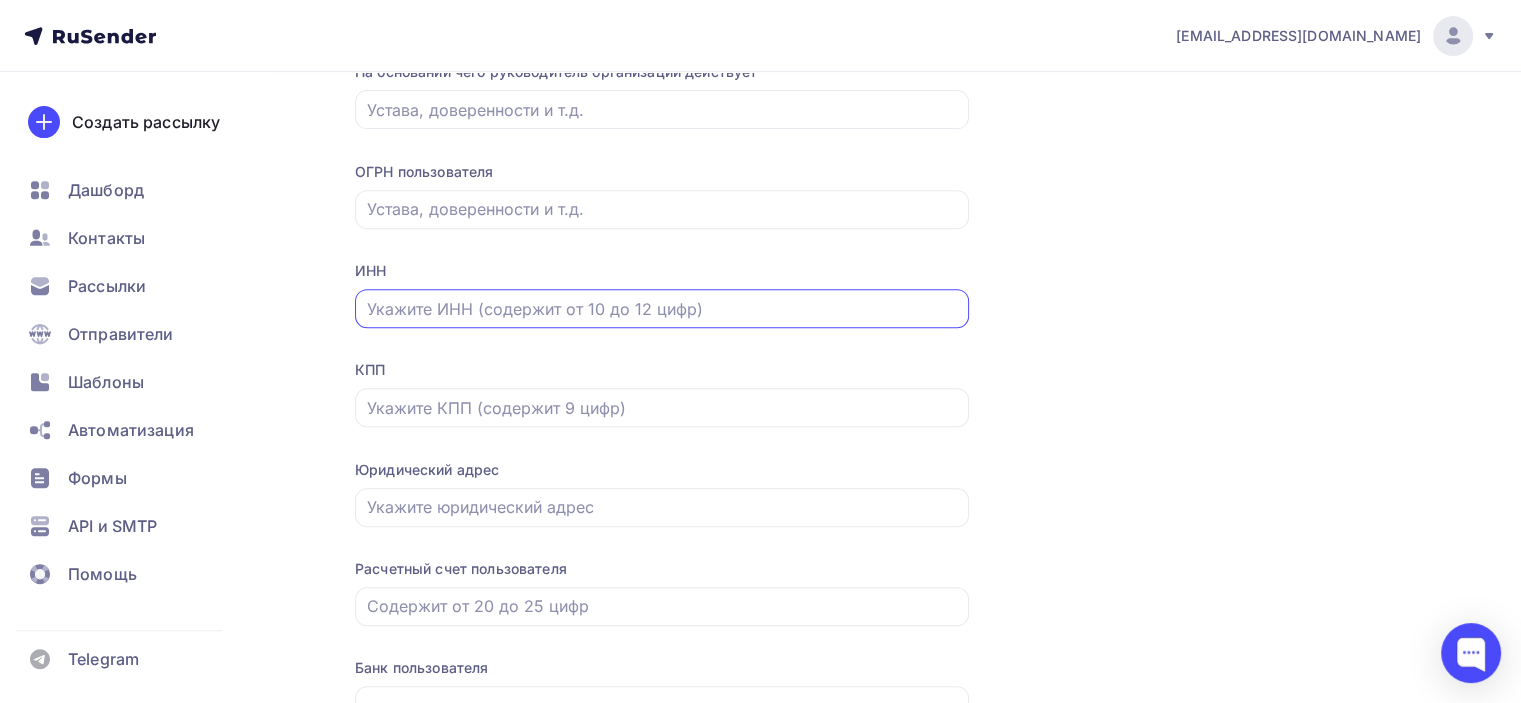 click at bounding box center (662, 309) 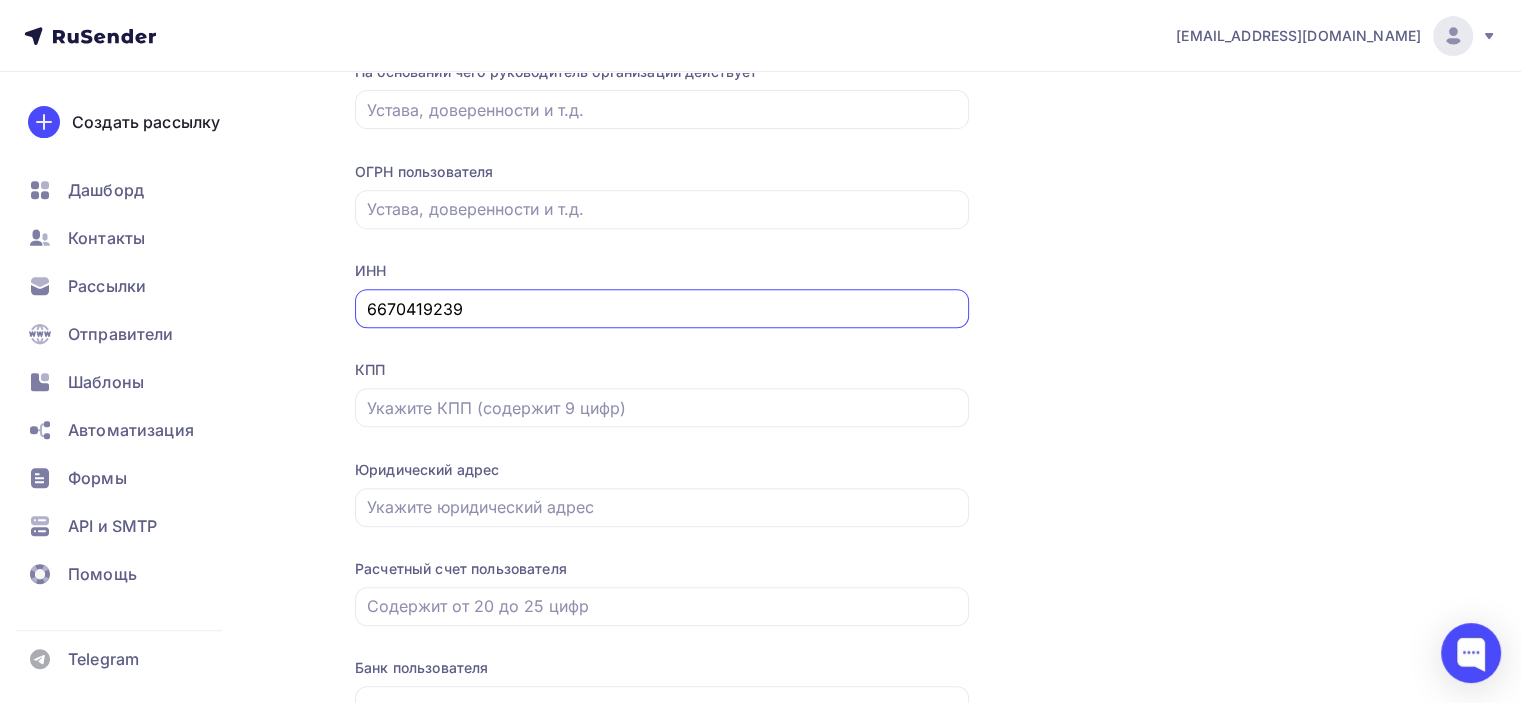 type on "6670419239" 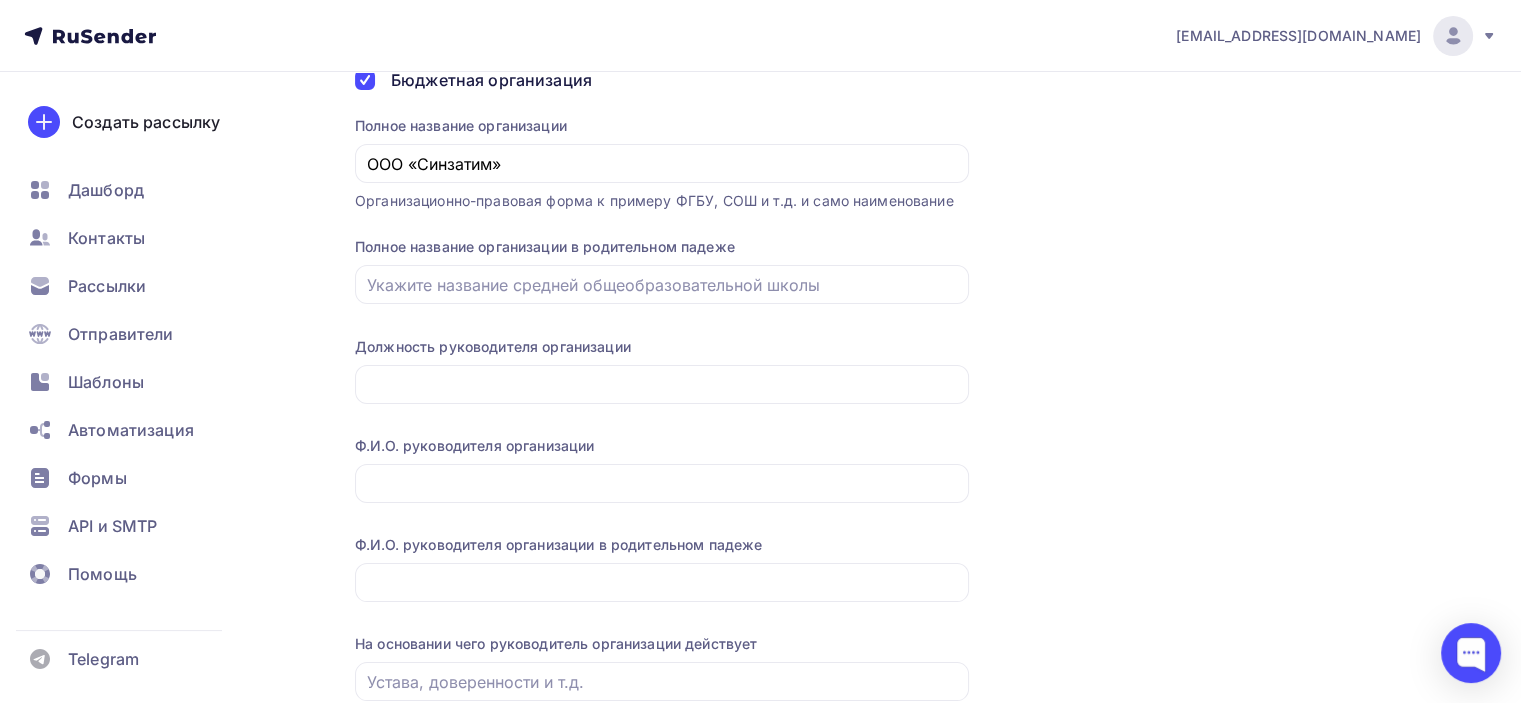 scroll, scrollTop: 0, scrollLeft: 0, axis: both 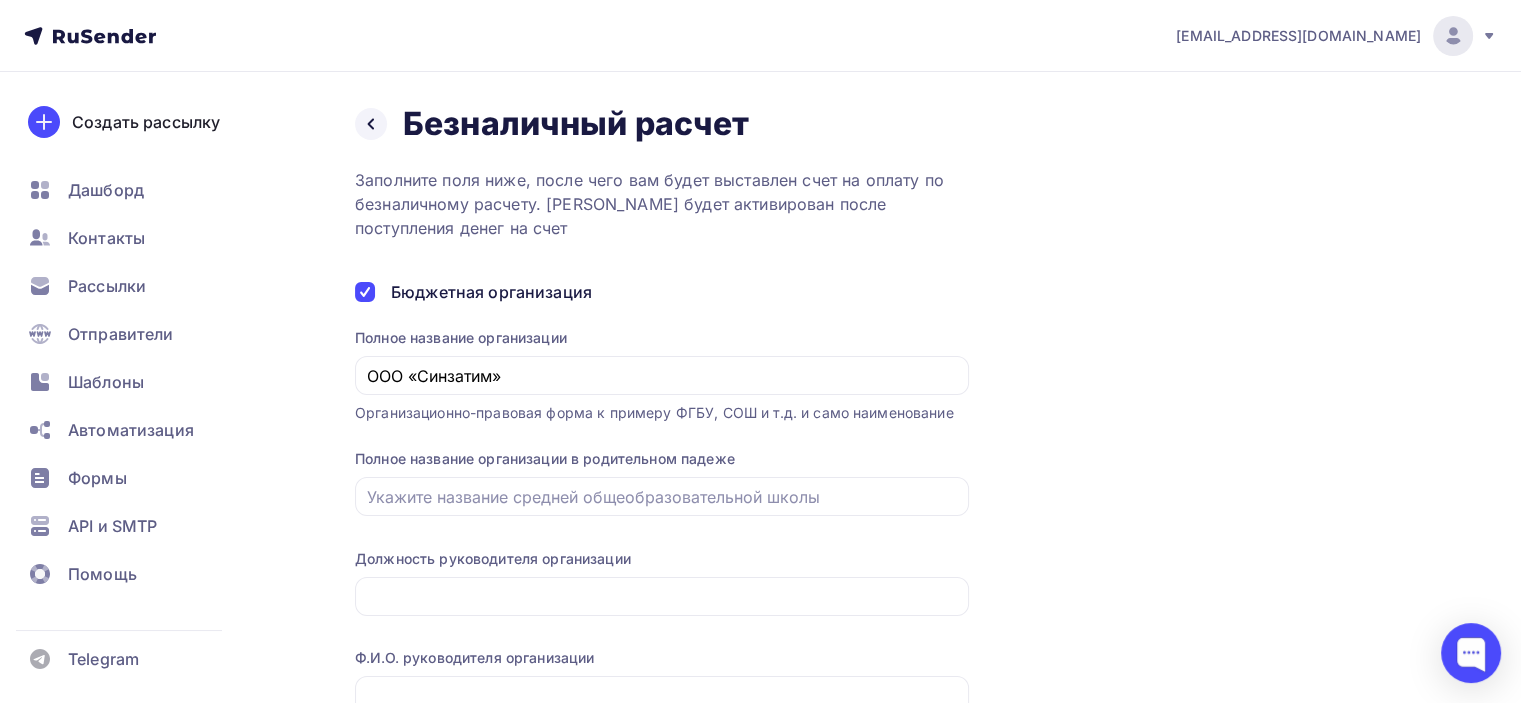 click at bounding box center [365, 292] 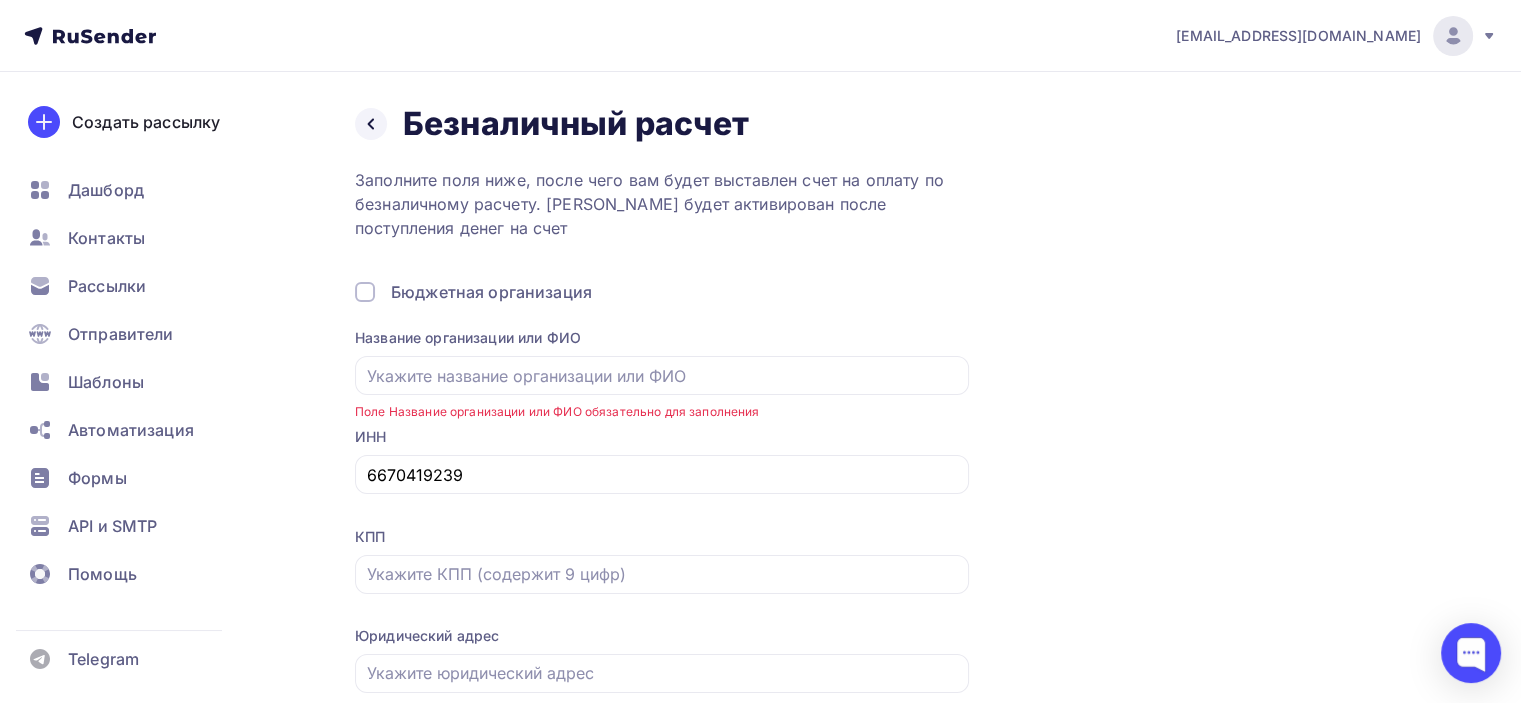 scroll, scrollTop: 147, scrollLeft: 0, axis: vertical 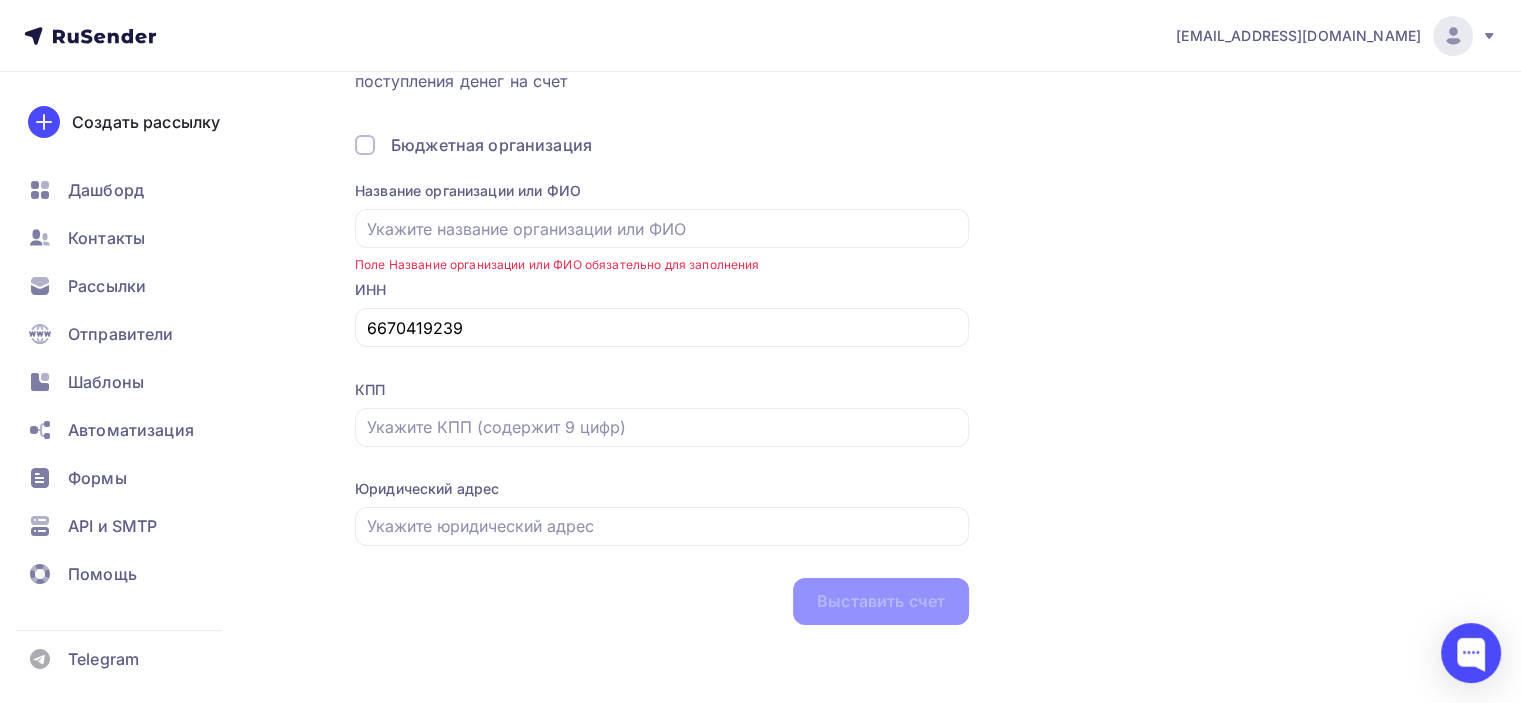 click on "Поле Название организации или ФИО обязательно для заполнения" at bounding box center [557, 264] 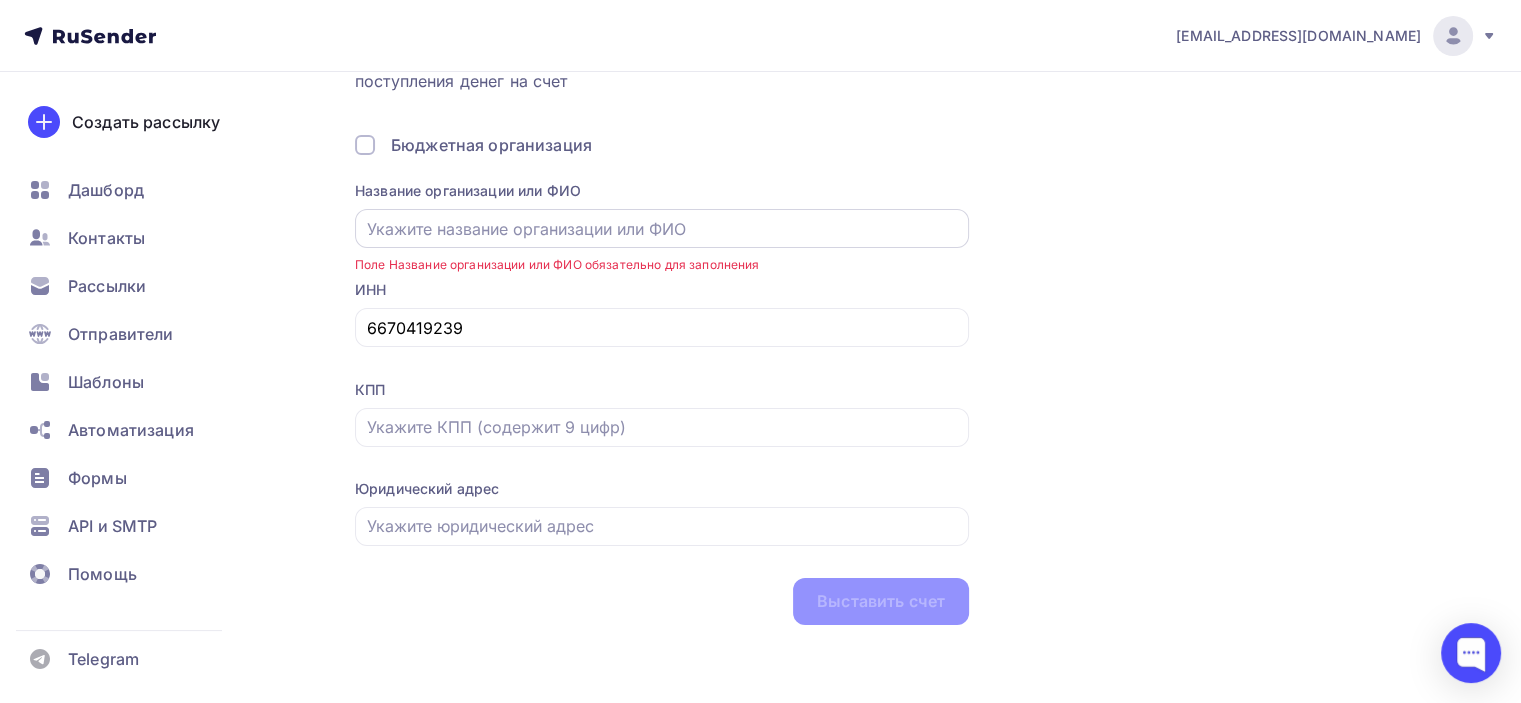 click at bounding box center [662, 229] 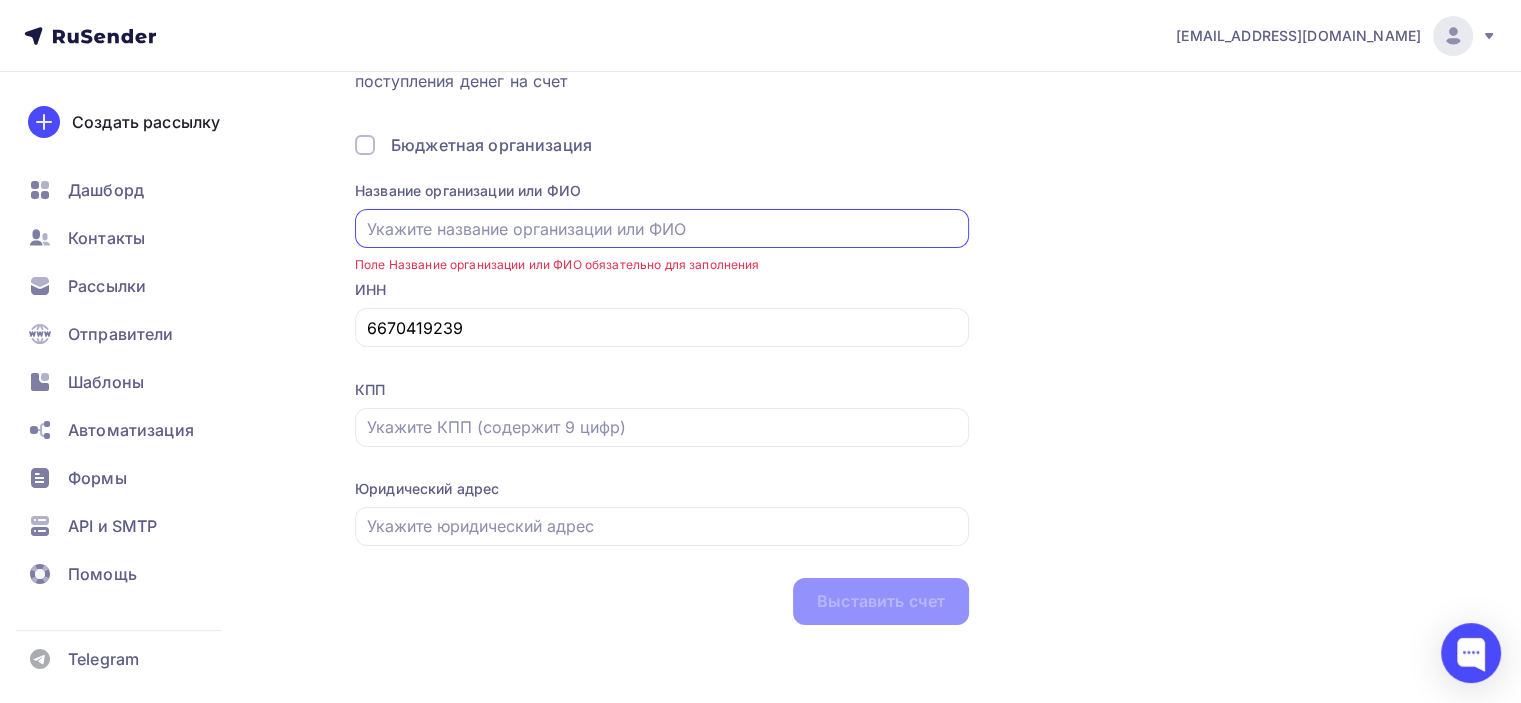 type on "ООО «Синзатим»" 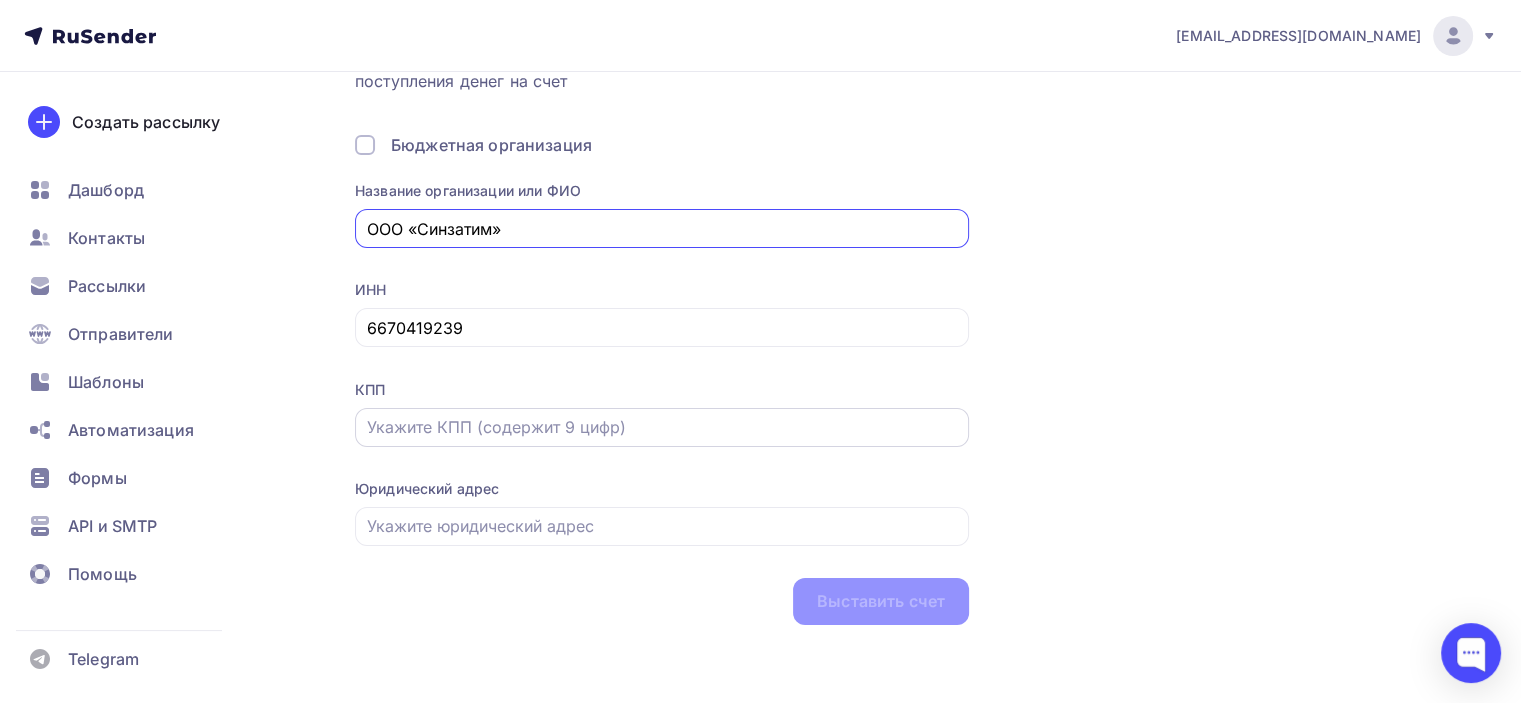 click at bounding box center (662, 427) 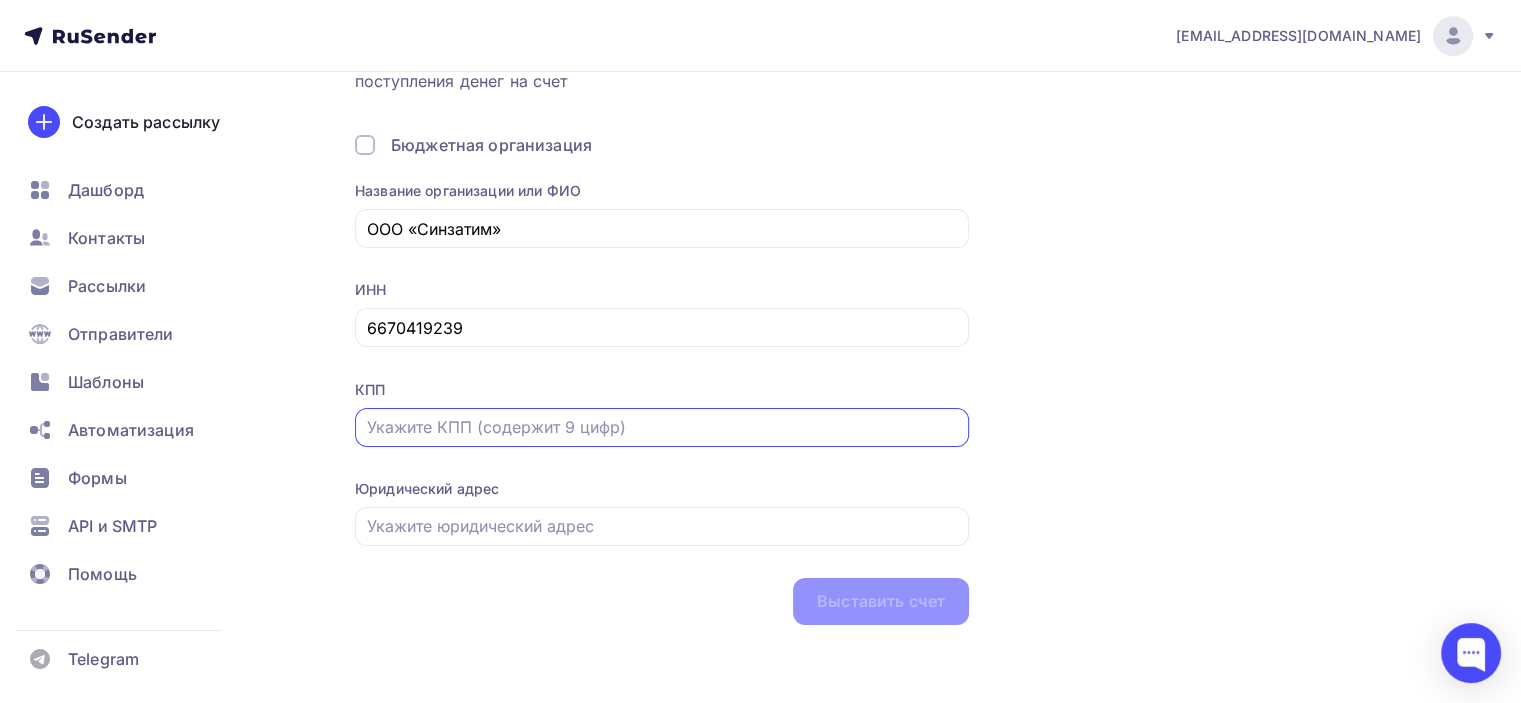 paste on "667001001" 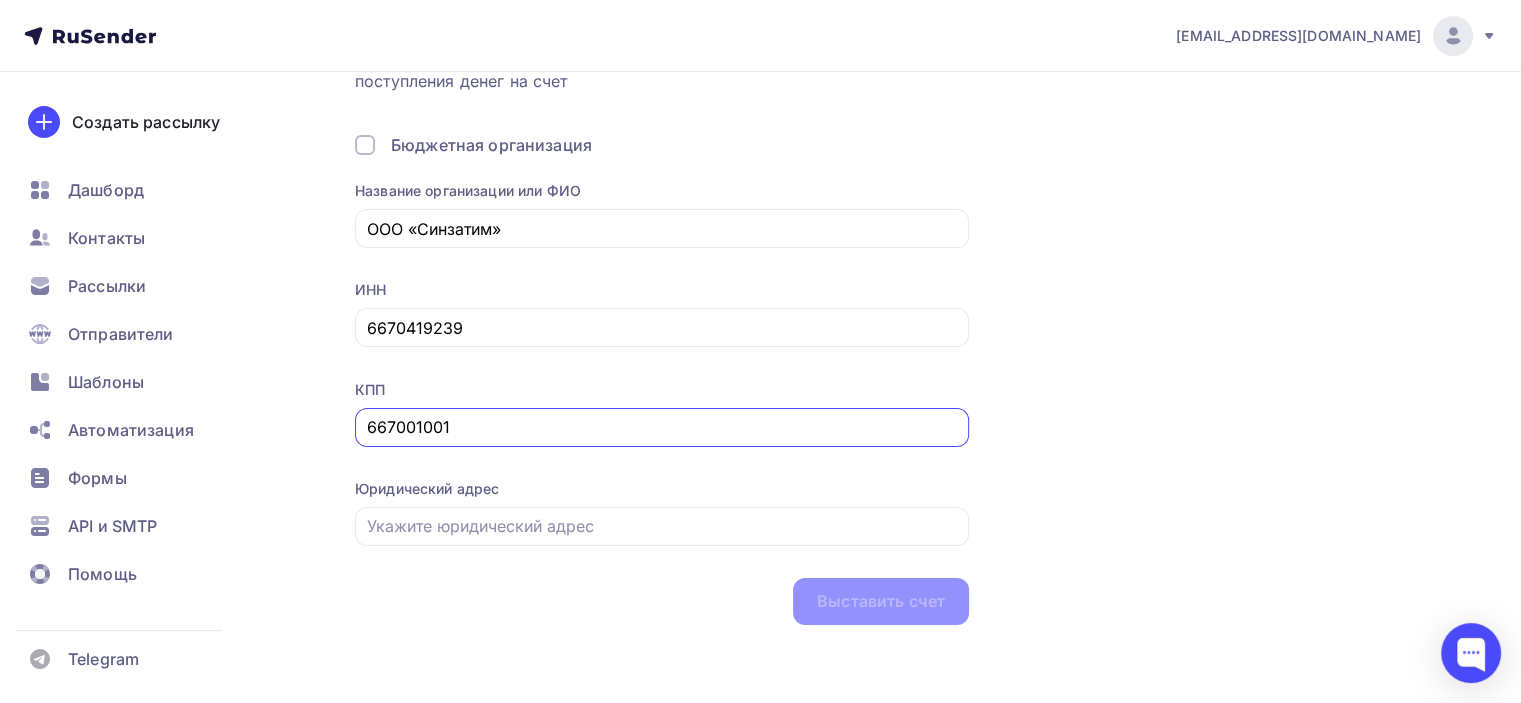 type on "667001001" 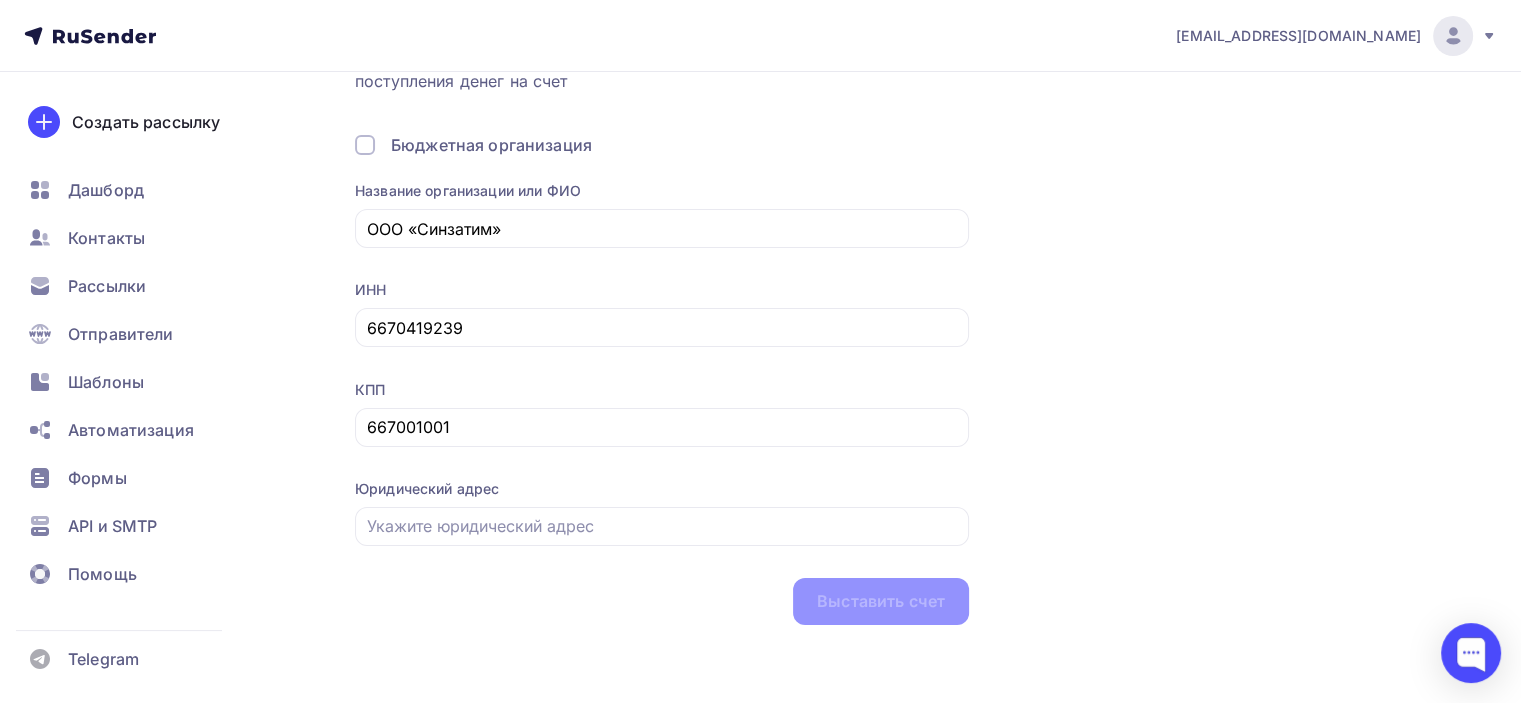 click on "Юридический адрес" at bounding box center (662, 525) 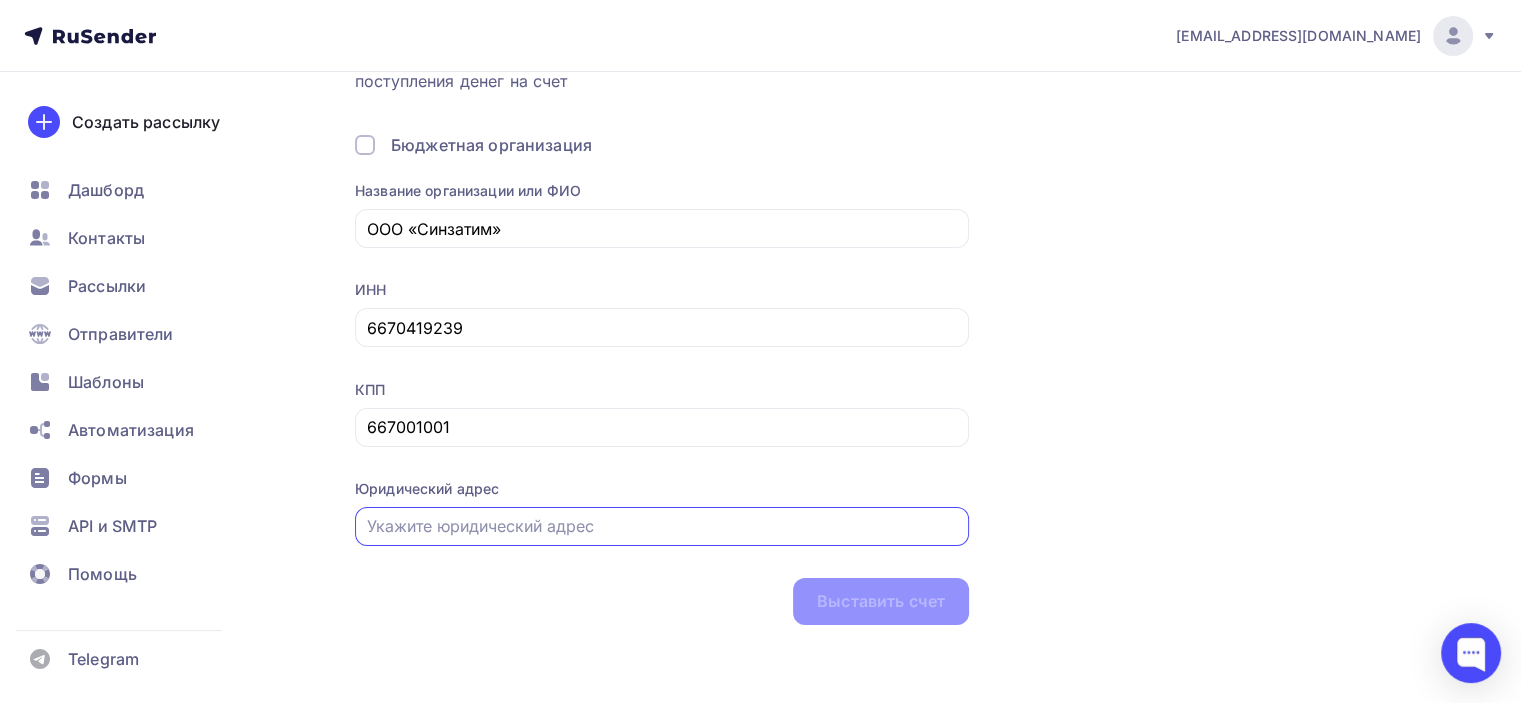 click at bounding box center (662, 526) 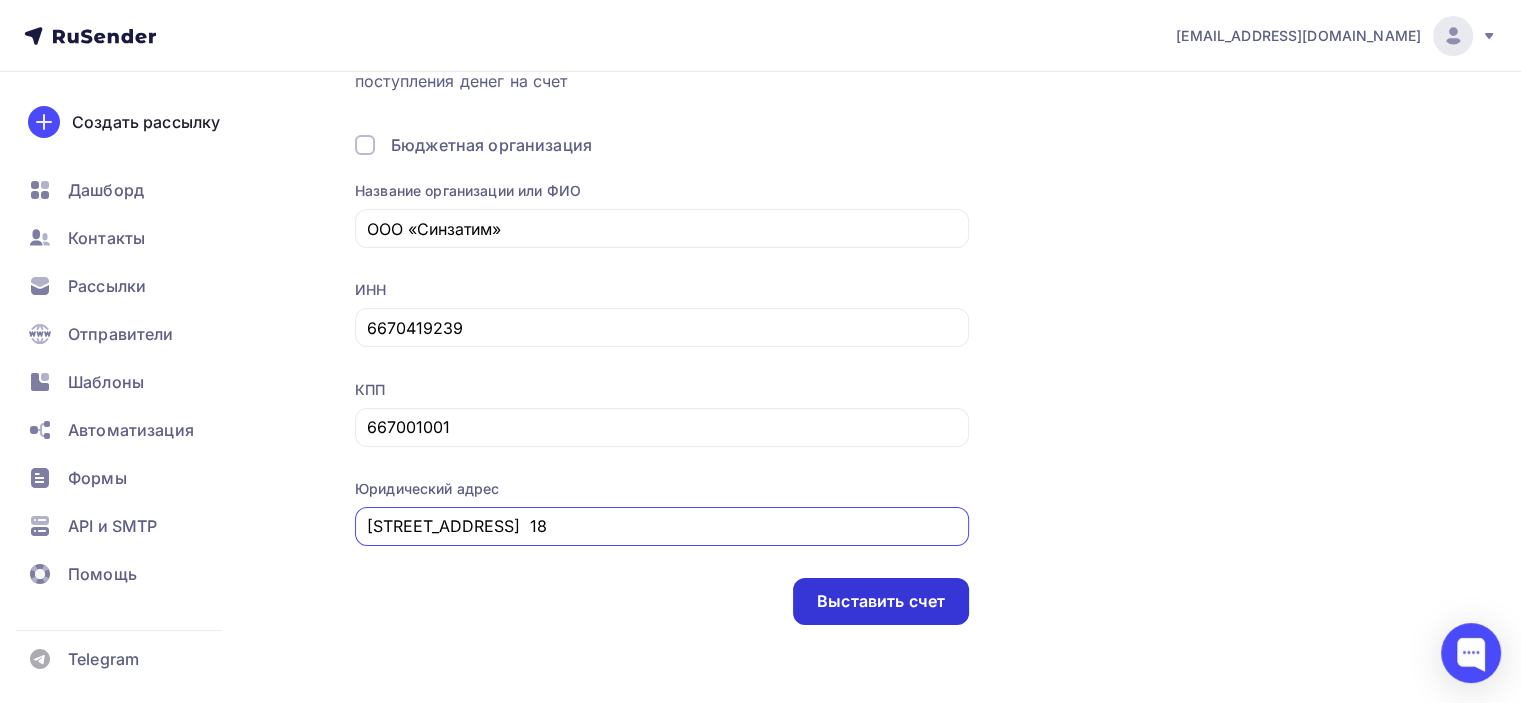 click on "Выставить счет" at bounding box center [881, 601] 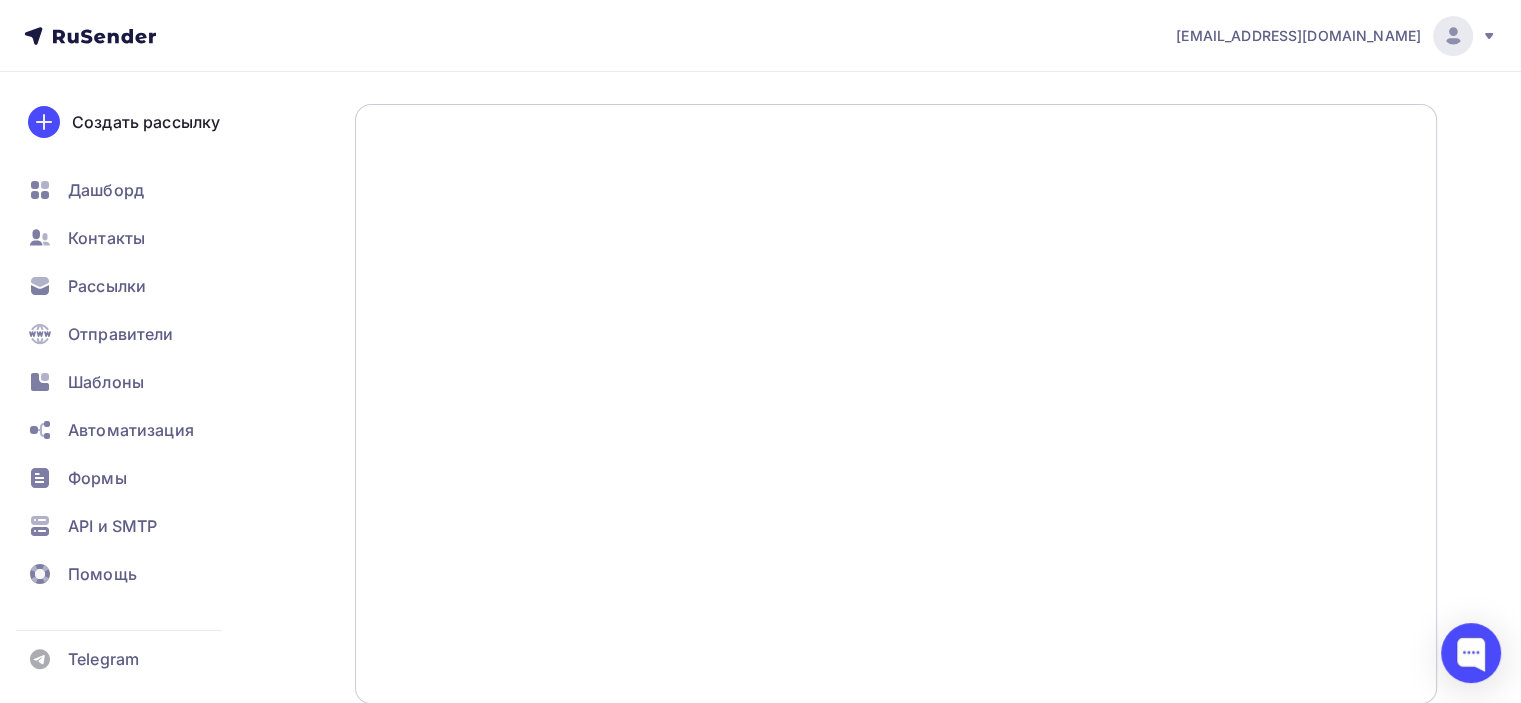 scroll, scrollTop: 315, scrollLeft: 0, axis: vertical 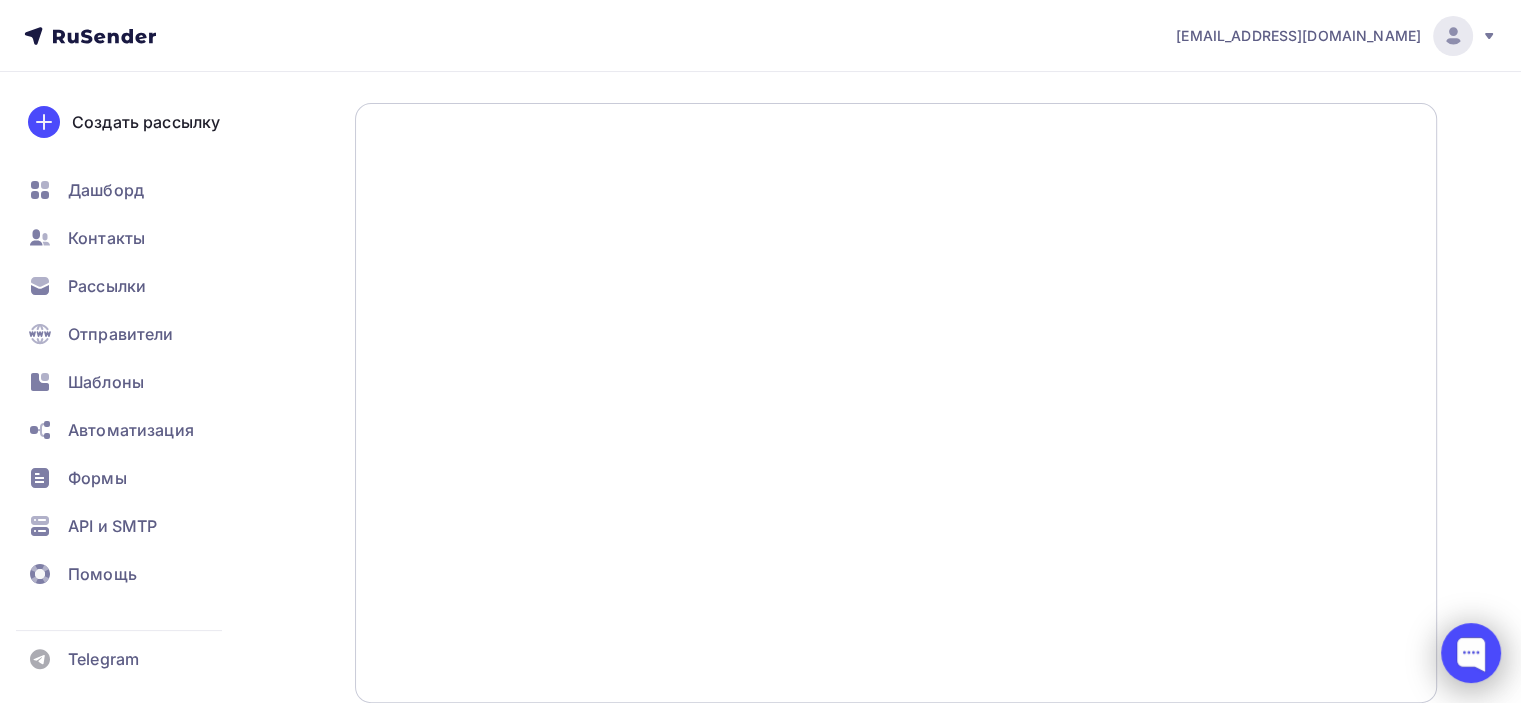 click at bounding box center (1471, 653) 